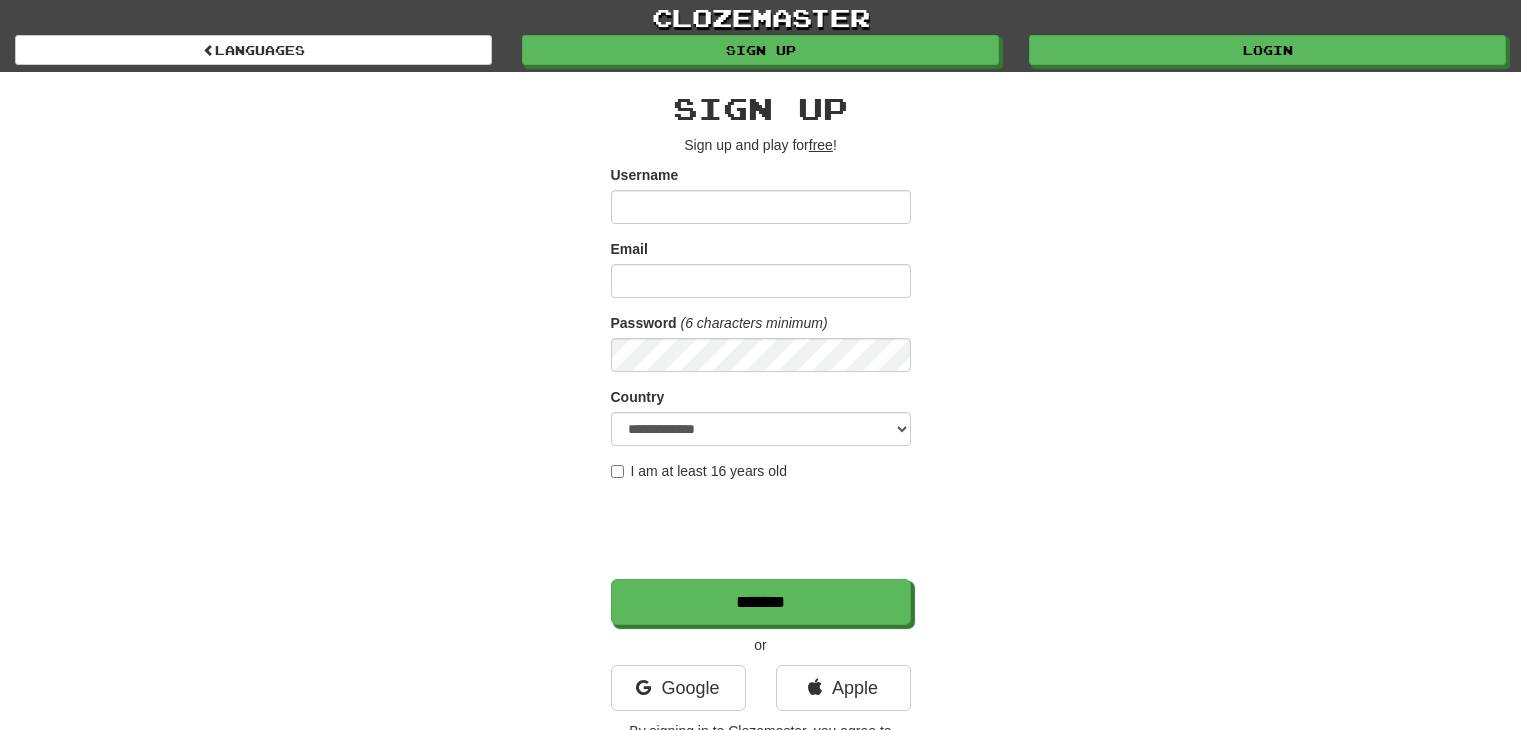 scroll, scrollTop: 0, scrollLeft: 0, axis: both 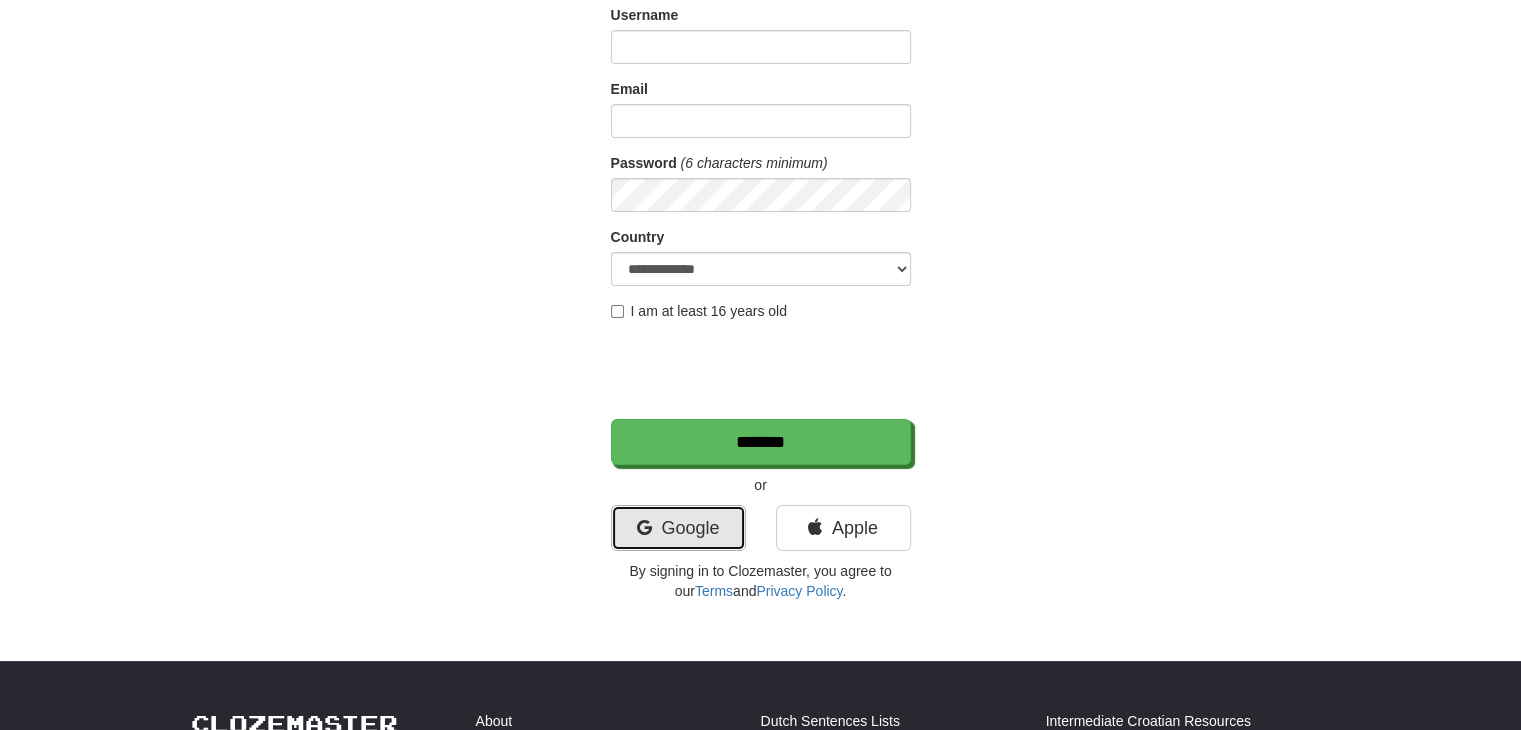 click on "Google" at bounding box center (678, 528) 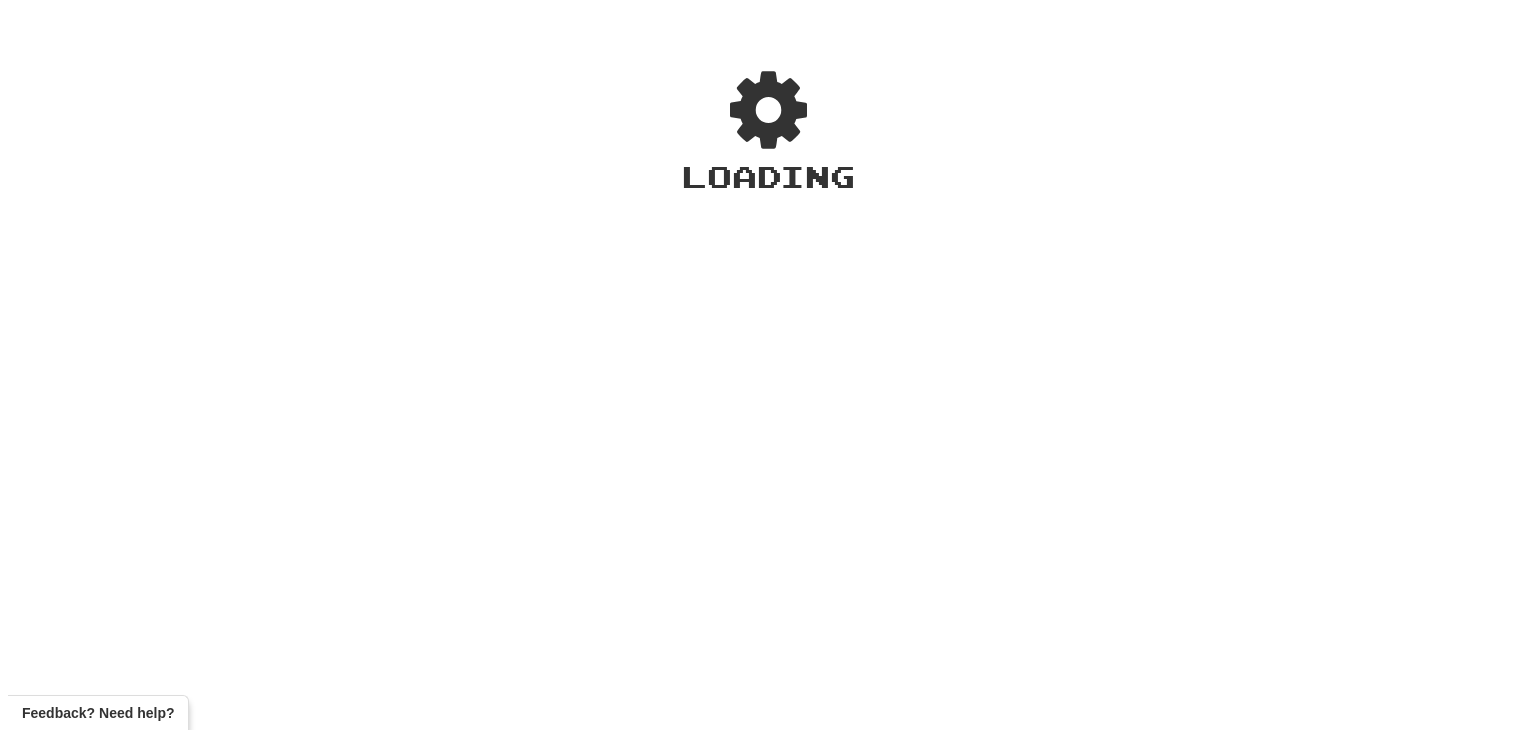 scroll, scrollTop: 0, scrollLeft: 0, axis: both 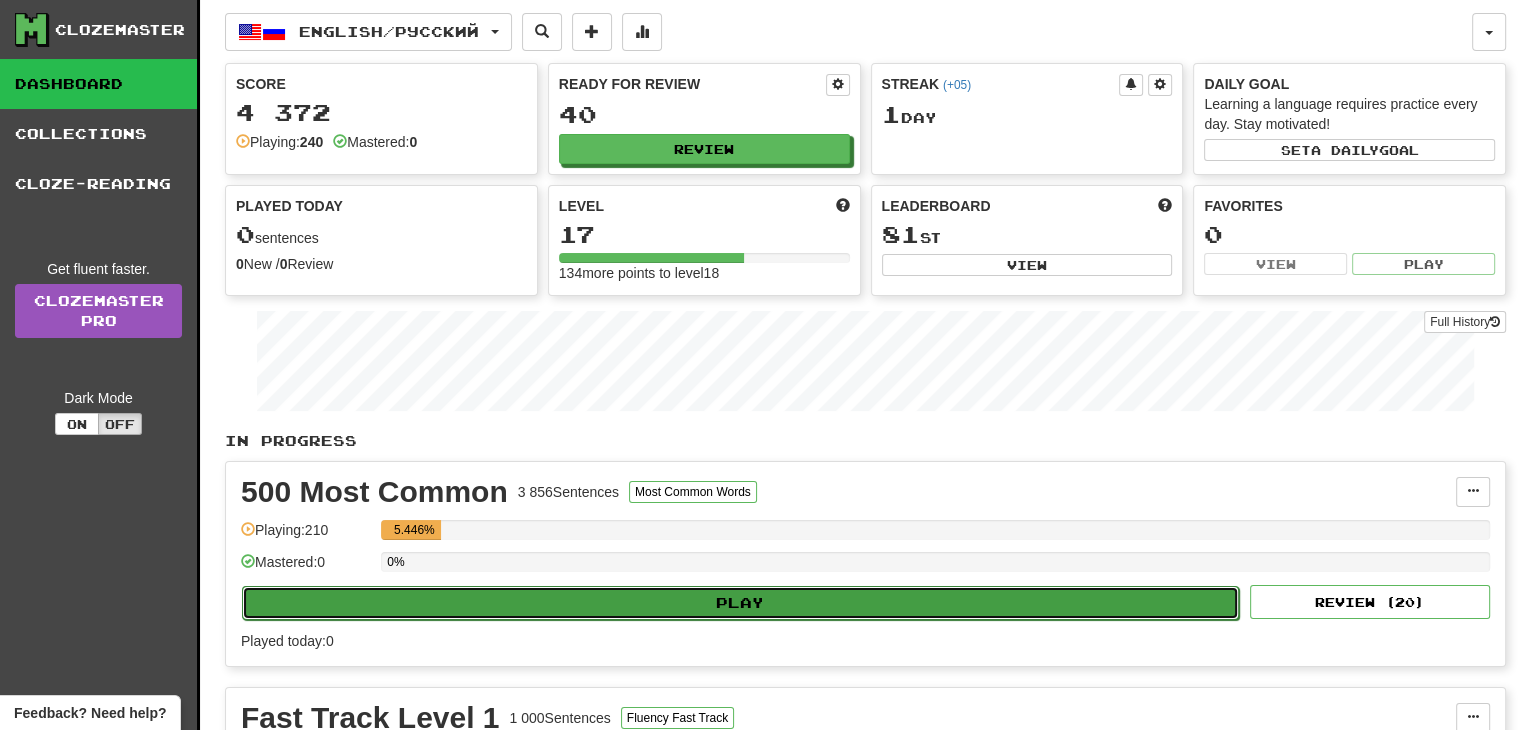 click on "Play" at bounding box center [740, 603] 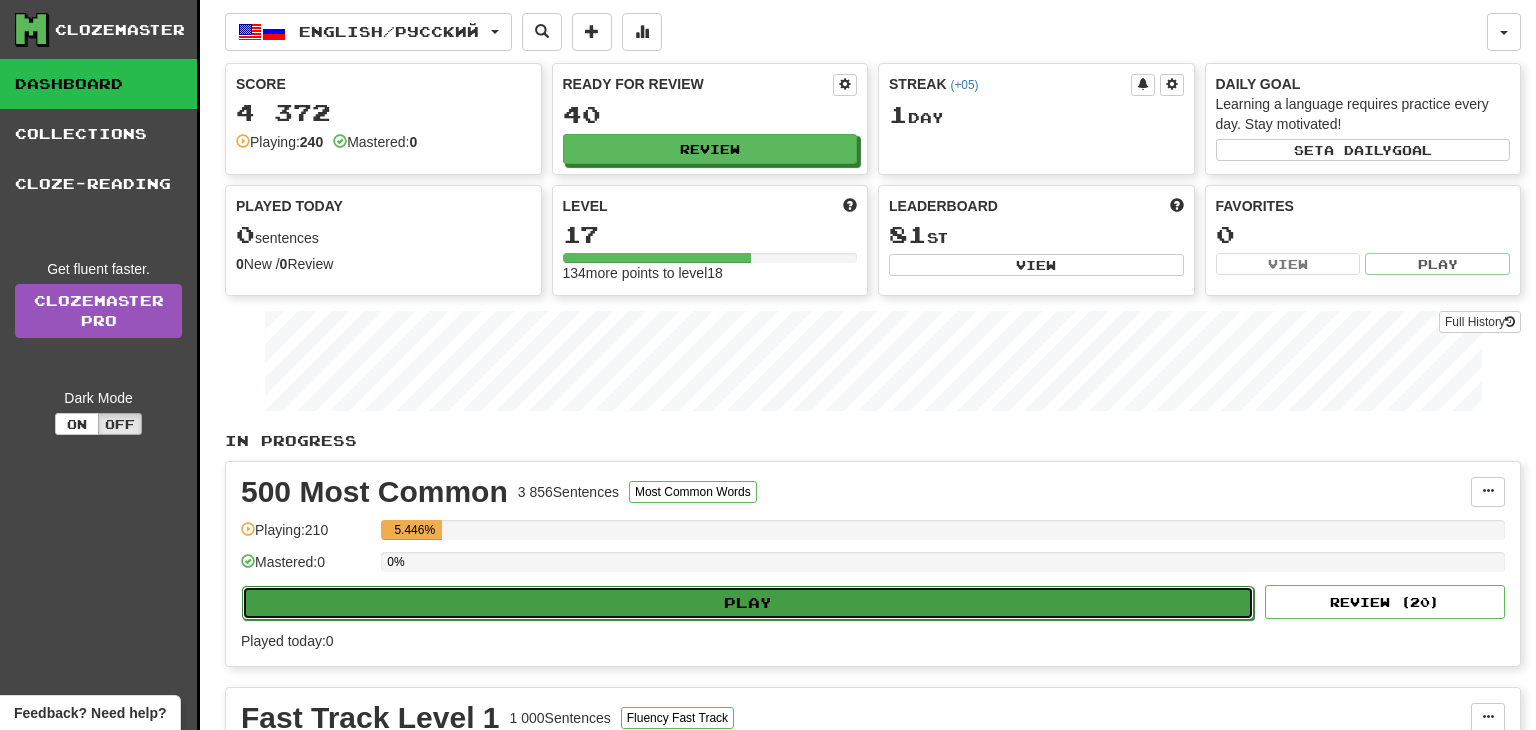 select on "**" 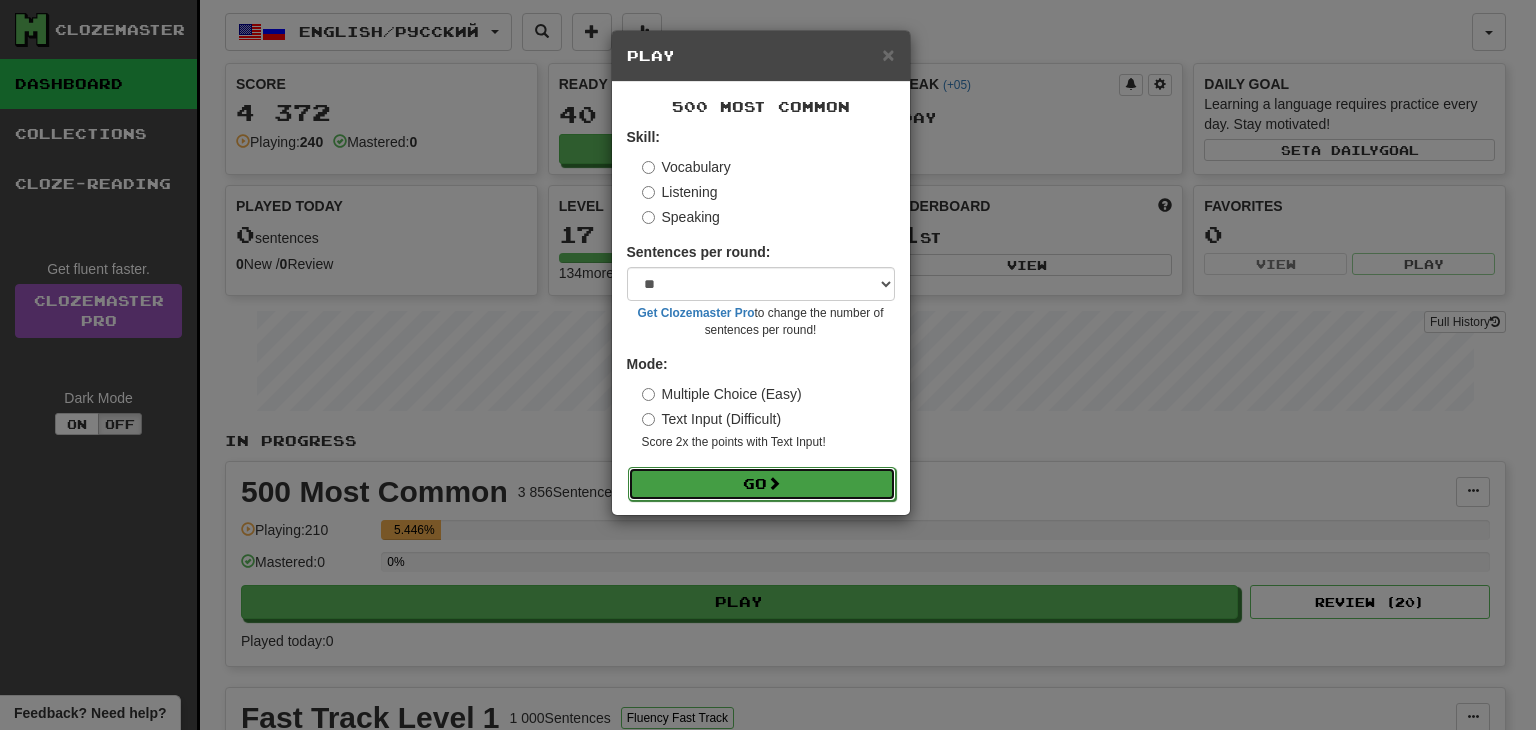 click on "Go" at bounding box center [762, 484] 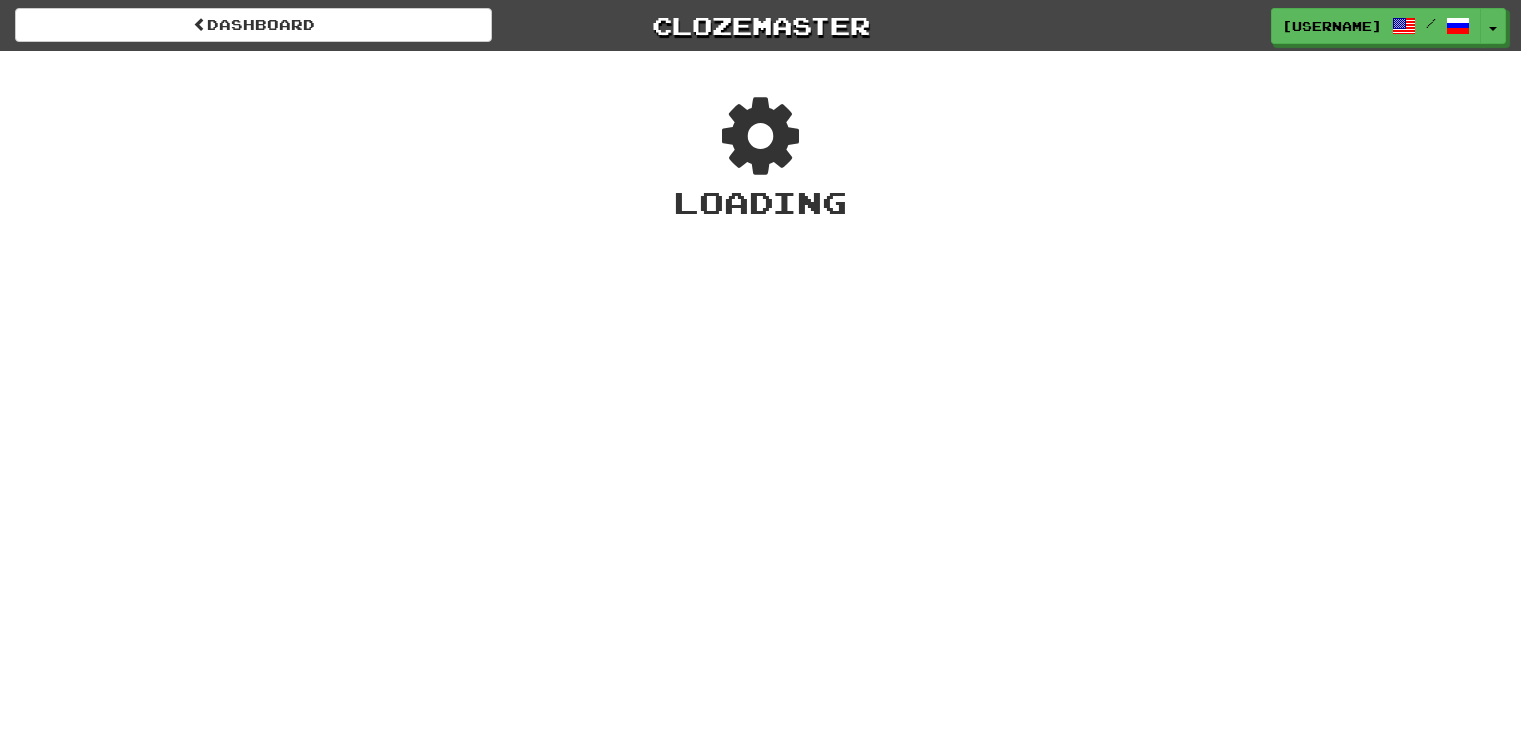 scroll, scrollTop: 0, scrollLeft: 0, axis: both 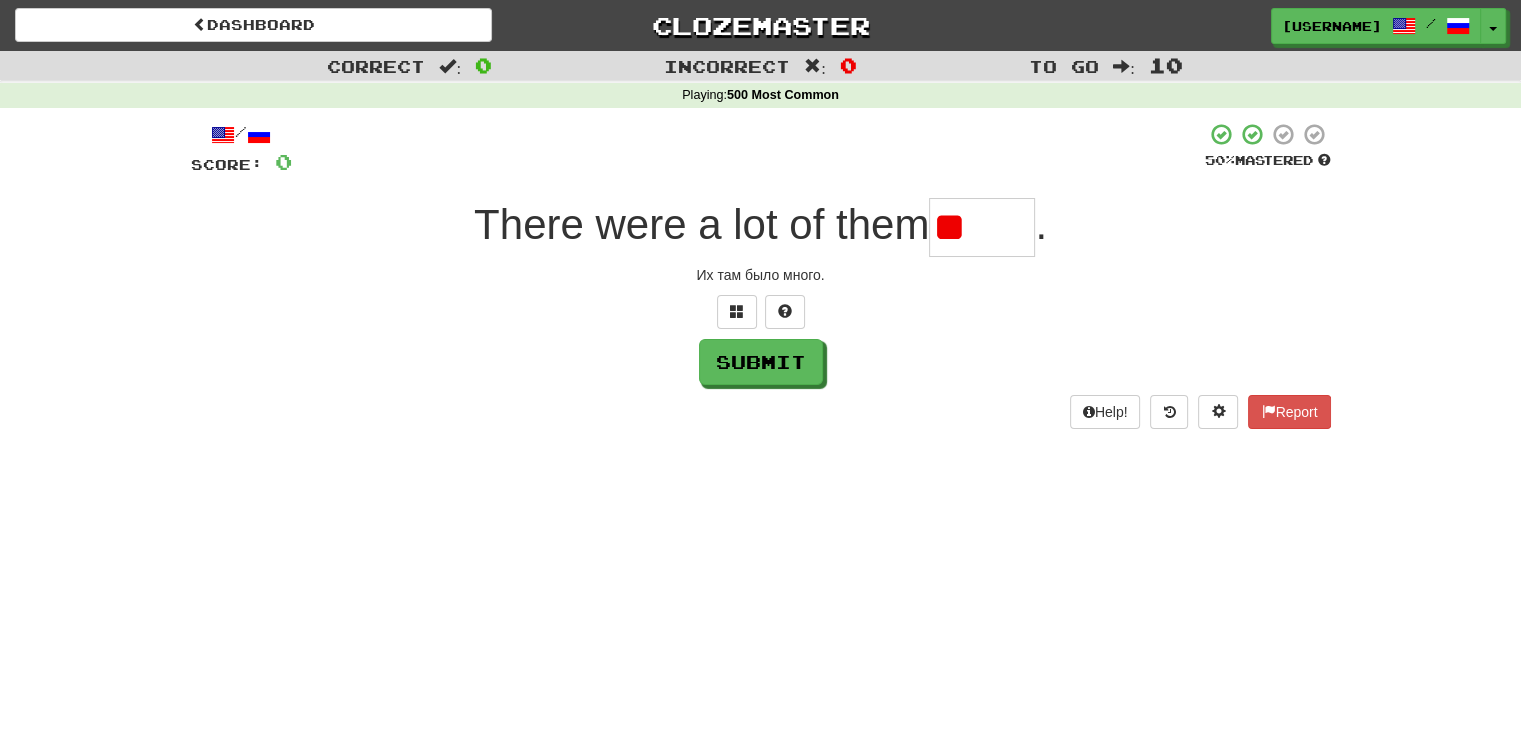 type on "*" 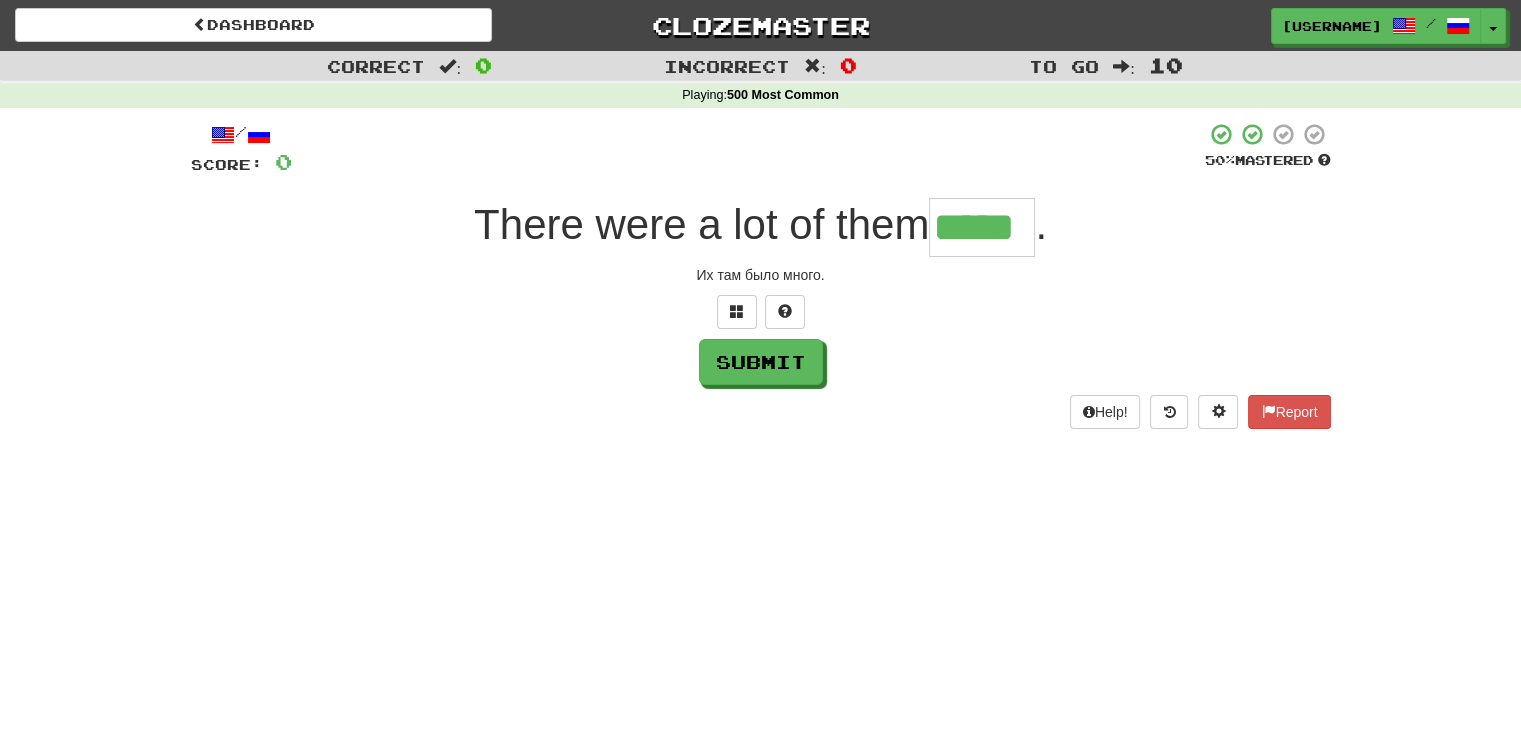 type on "*****" 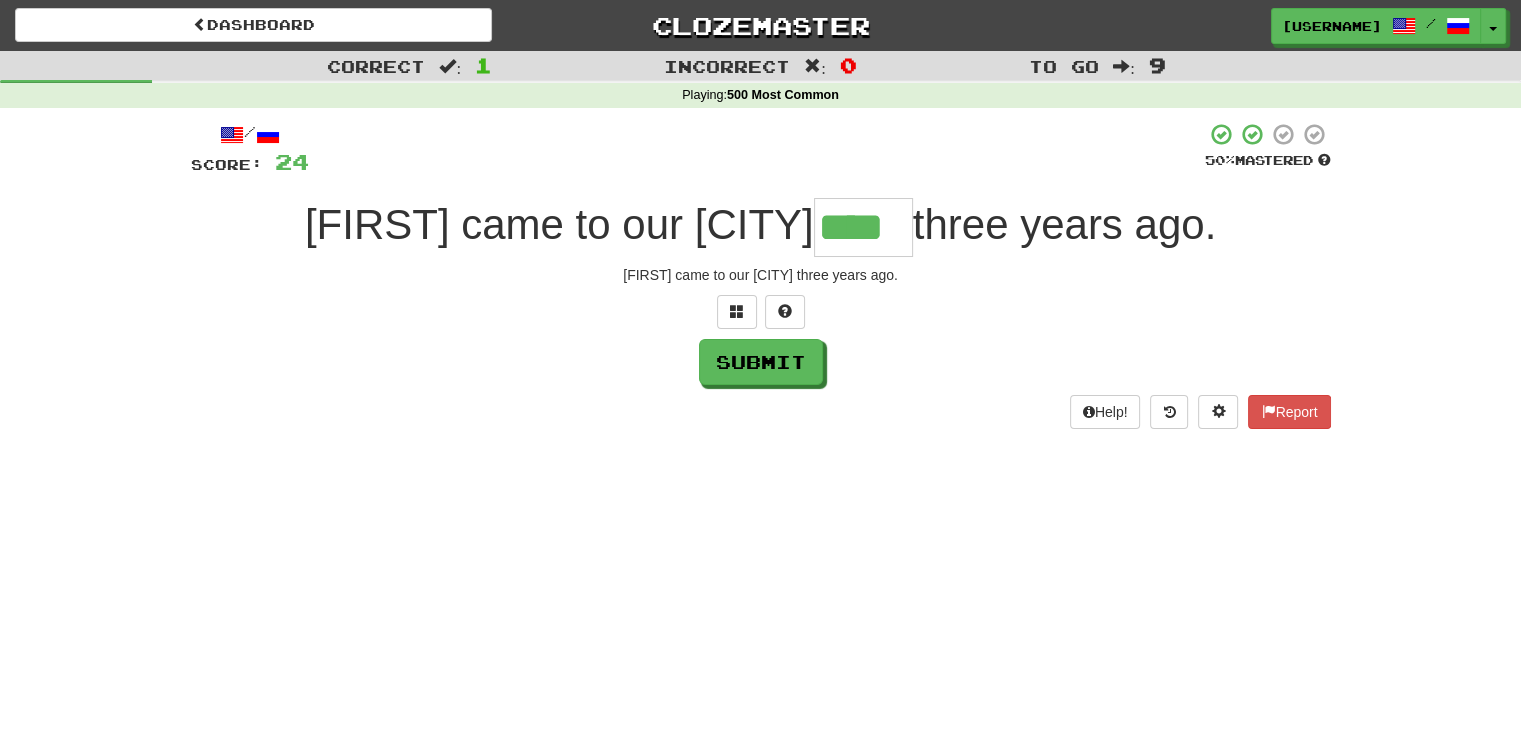 type on "****" 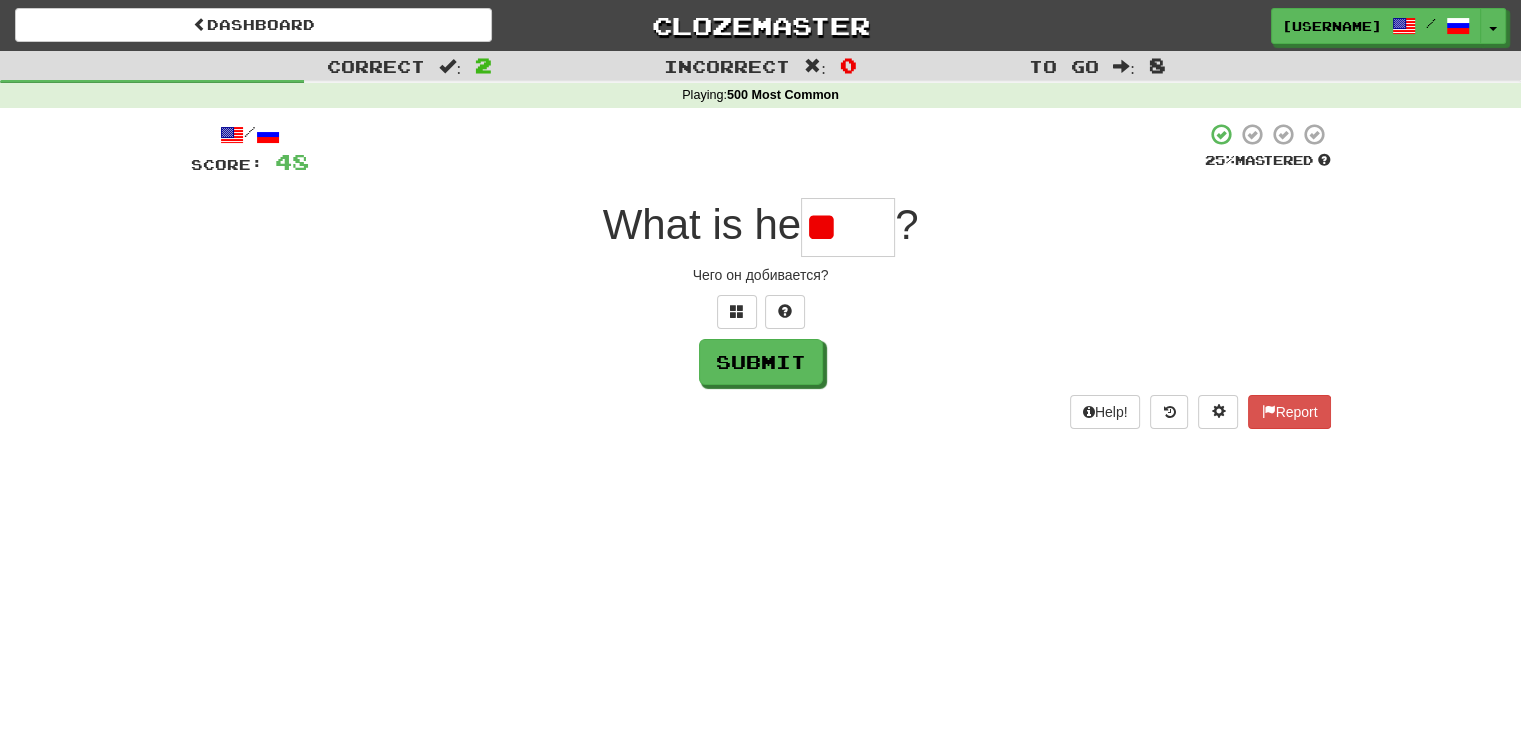 type on "*" 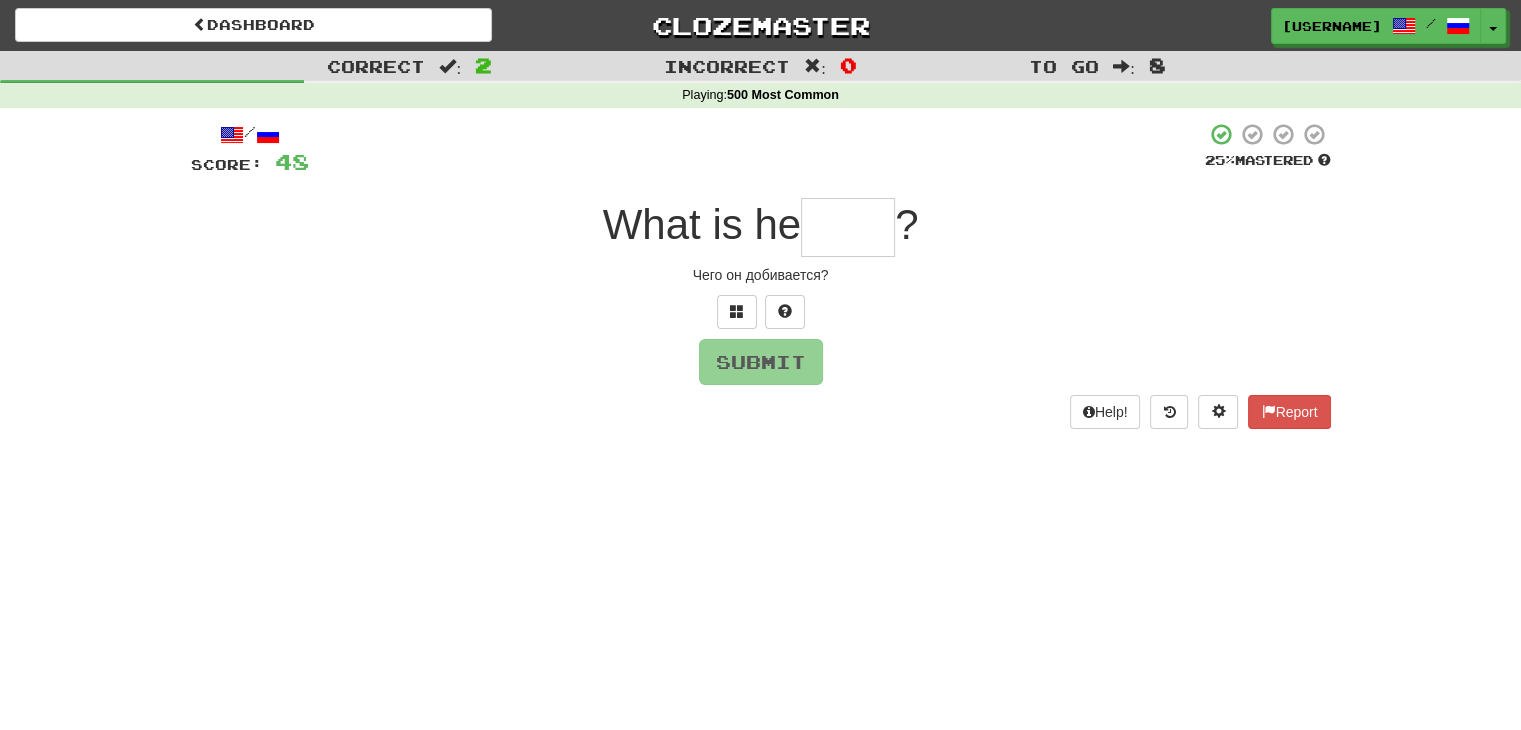 type on "*" 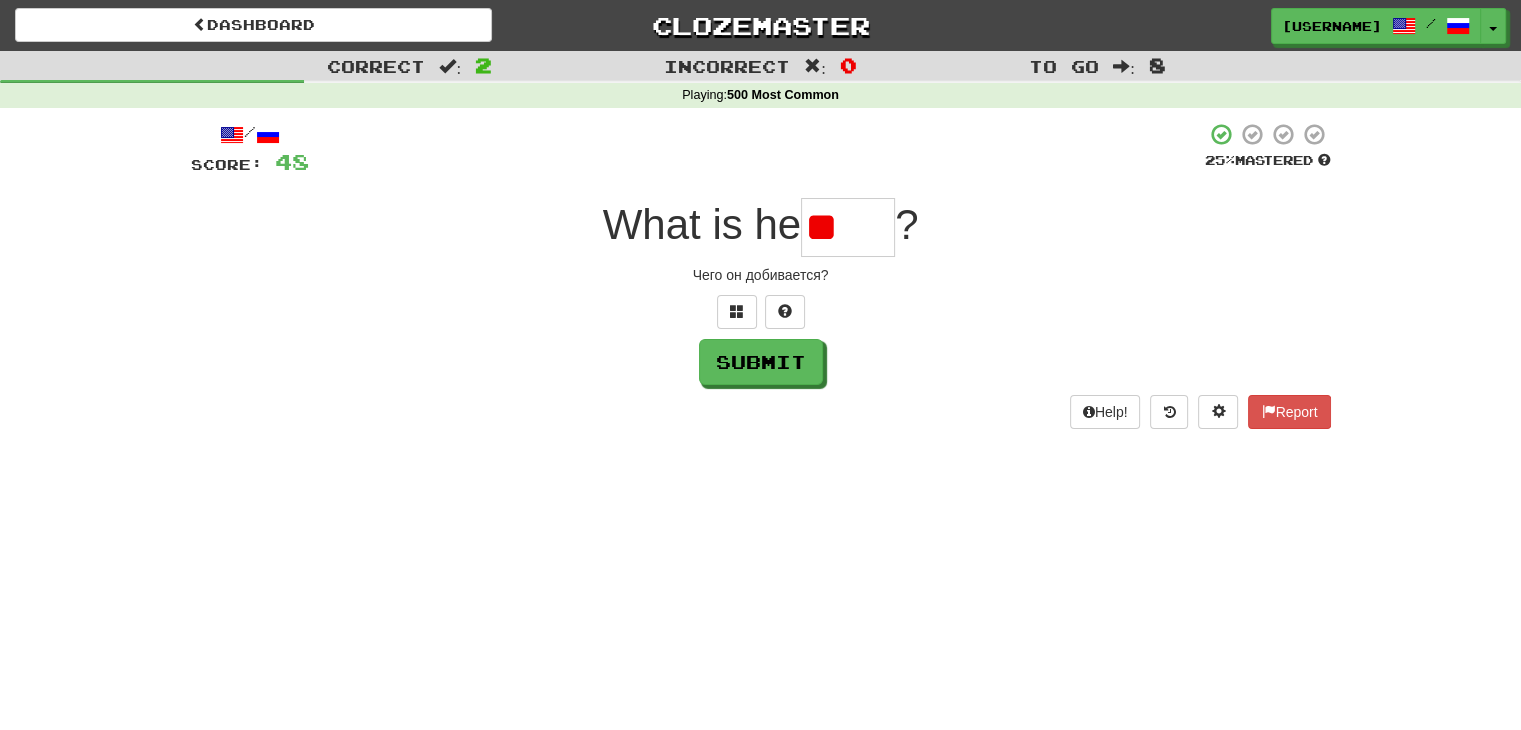 type on "*" 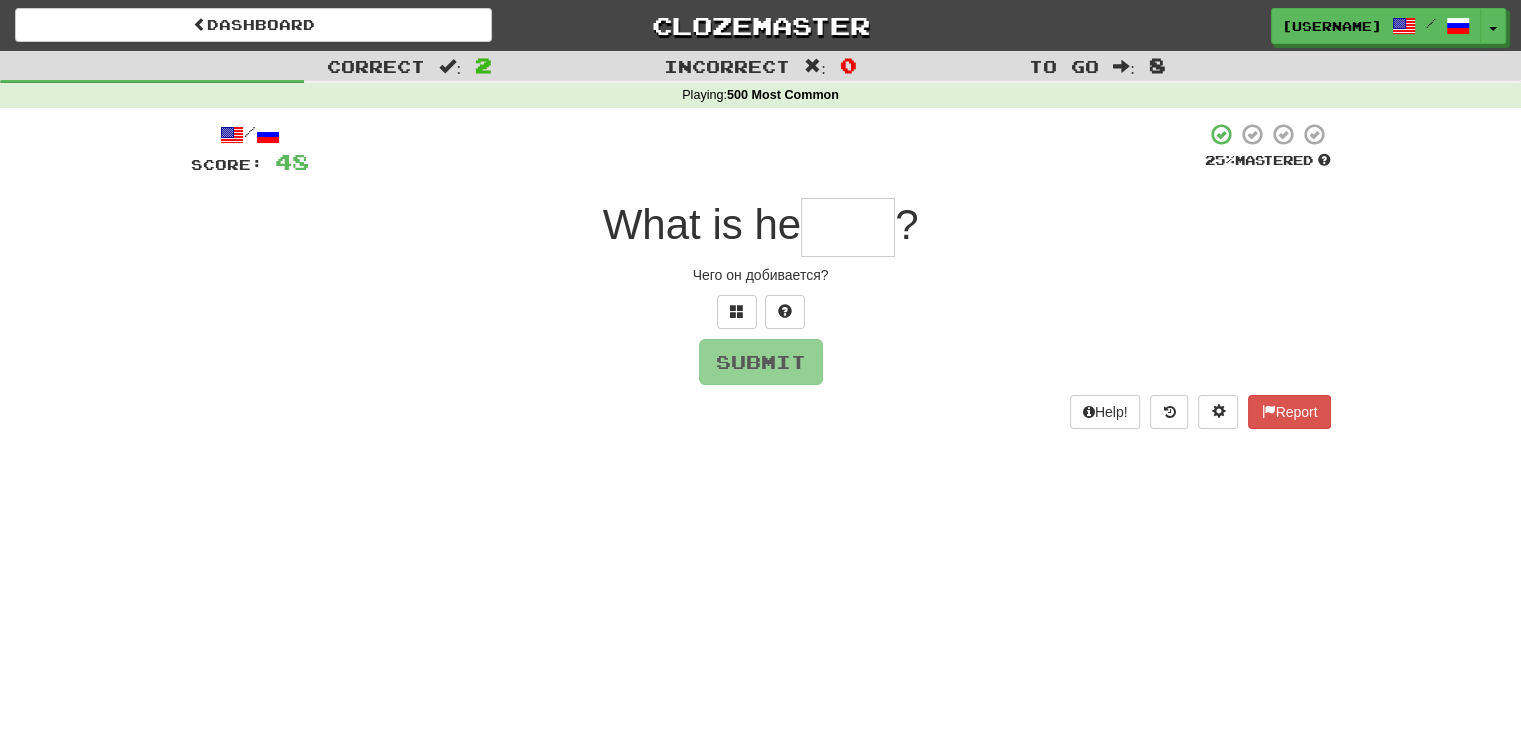 type on "*" 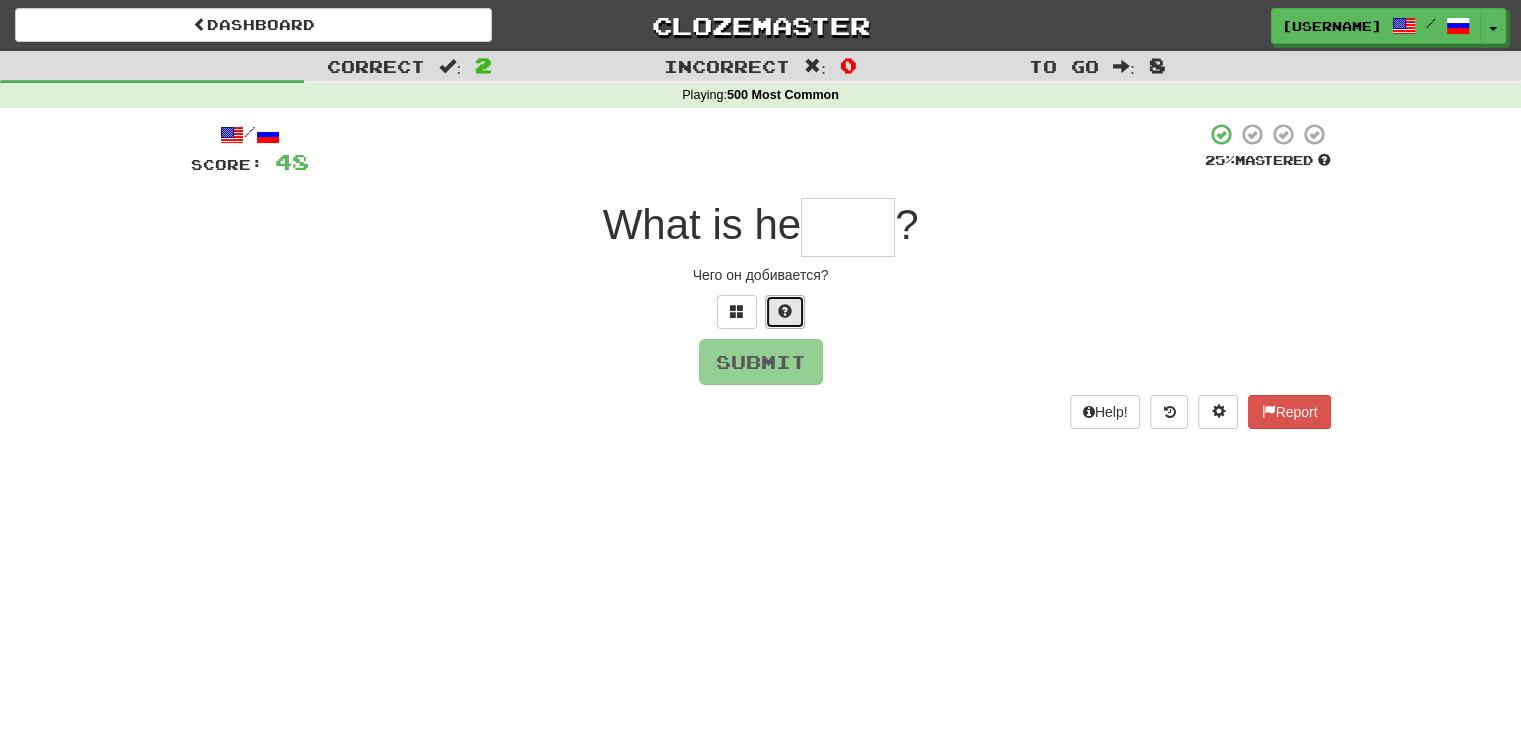 click at bounding box center [785, 312] 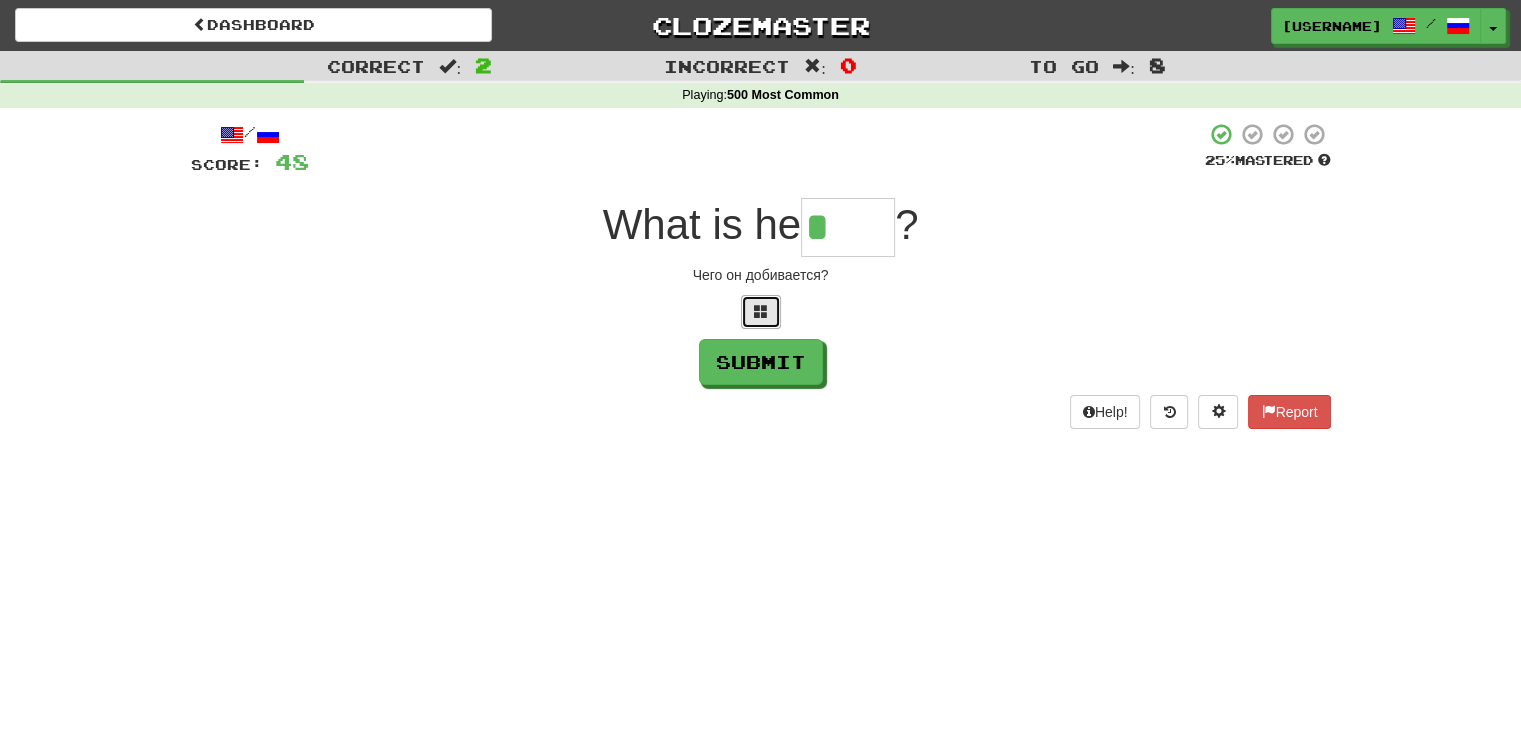 click at bounding box center (761, 311) 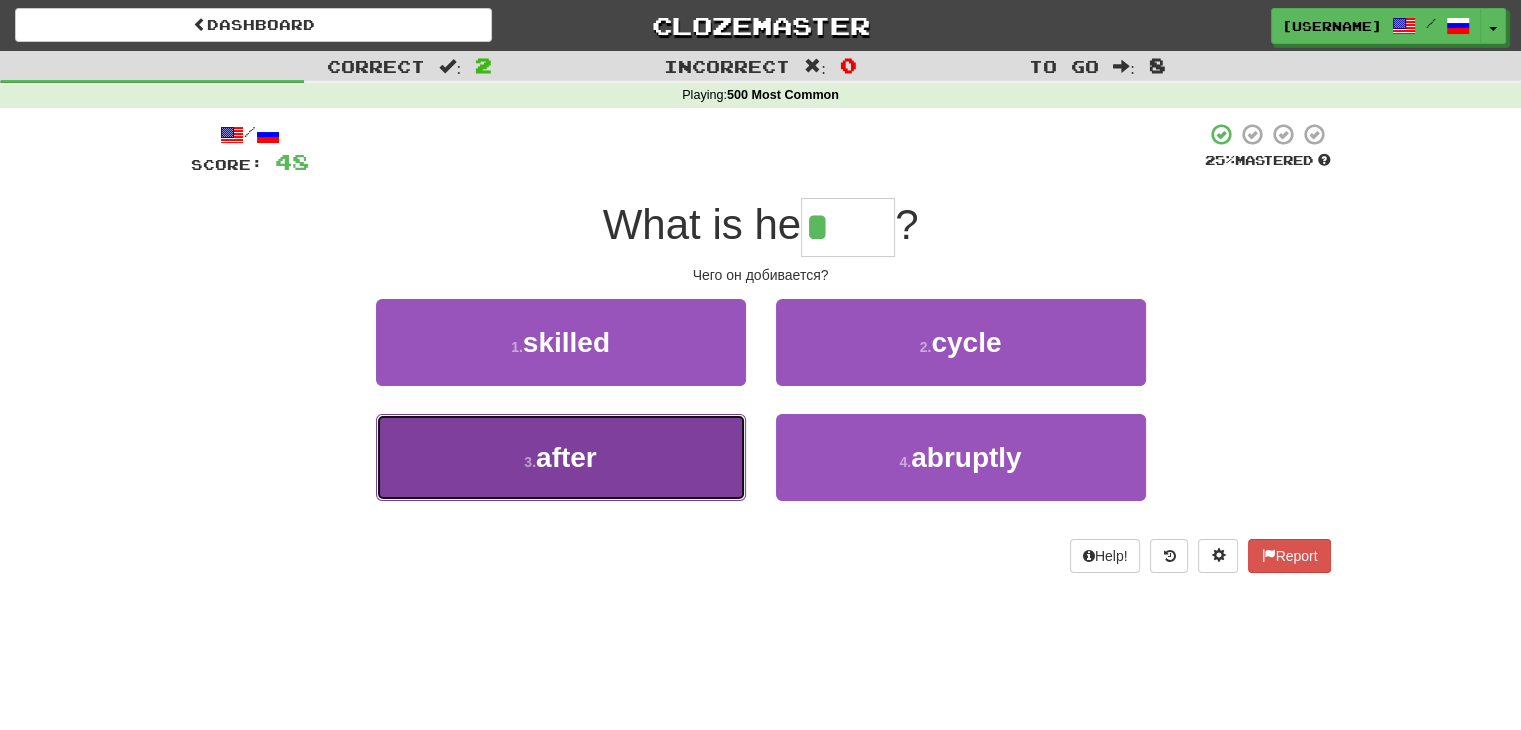 click on "3 .  after" at bounding box center [561, 457] 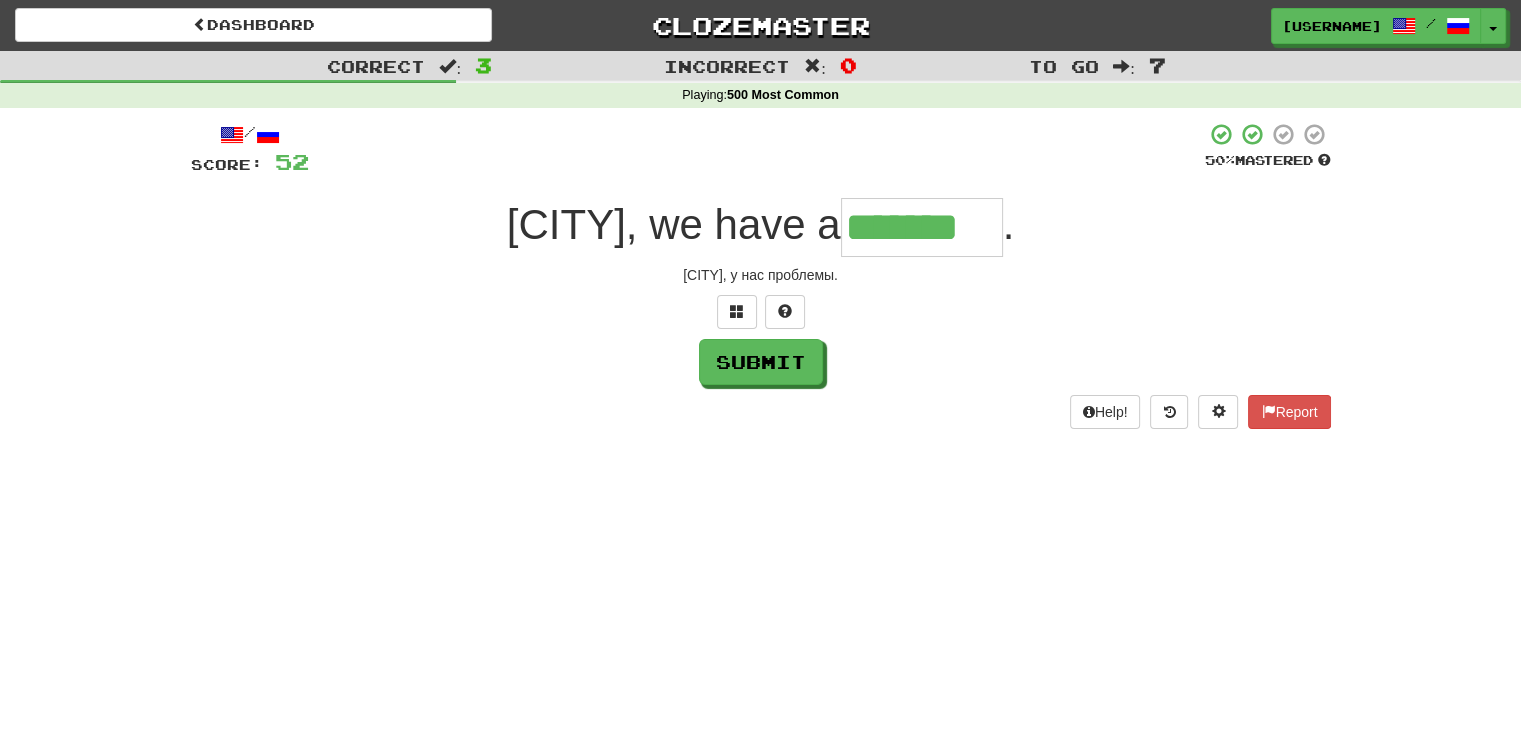type on "*******" 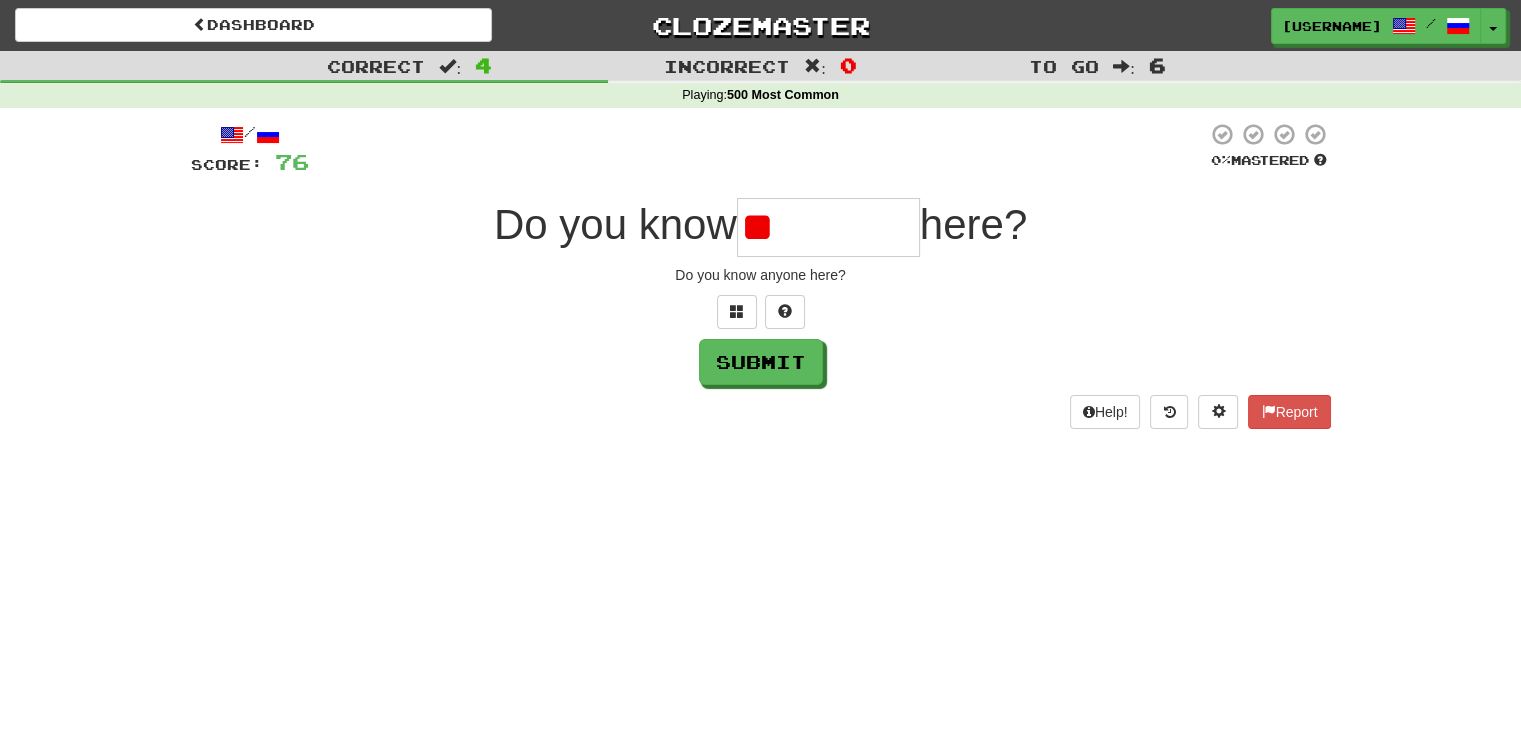 type on "*" 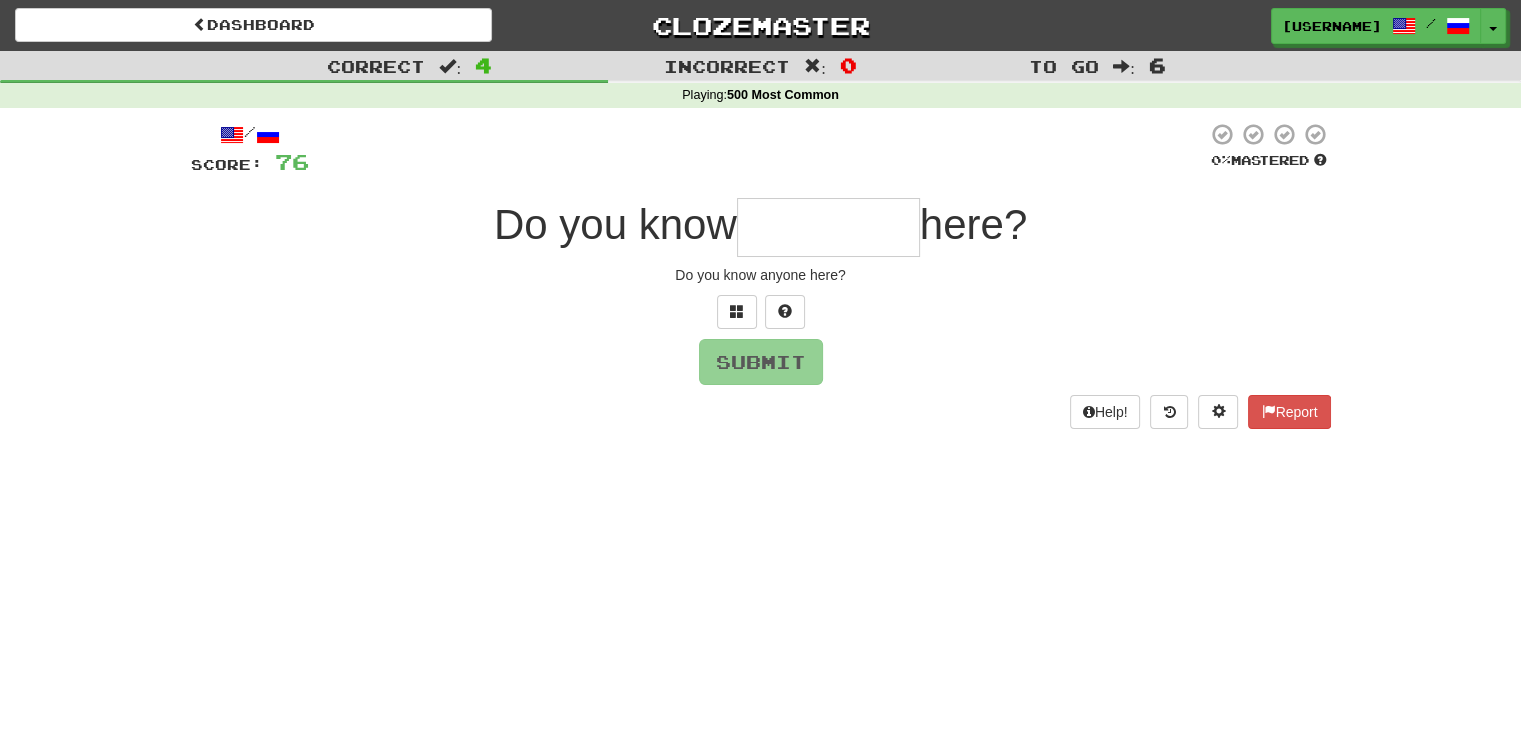 type on "*" 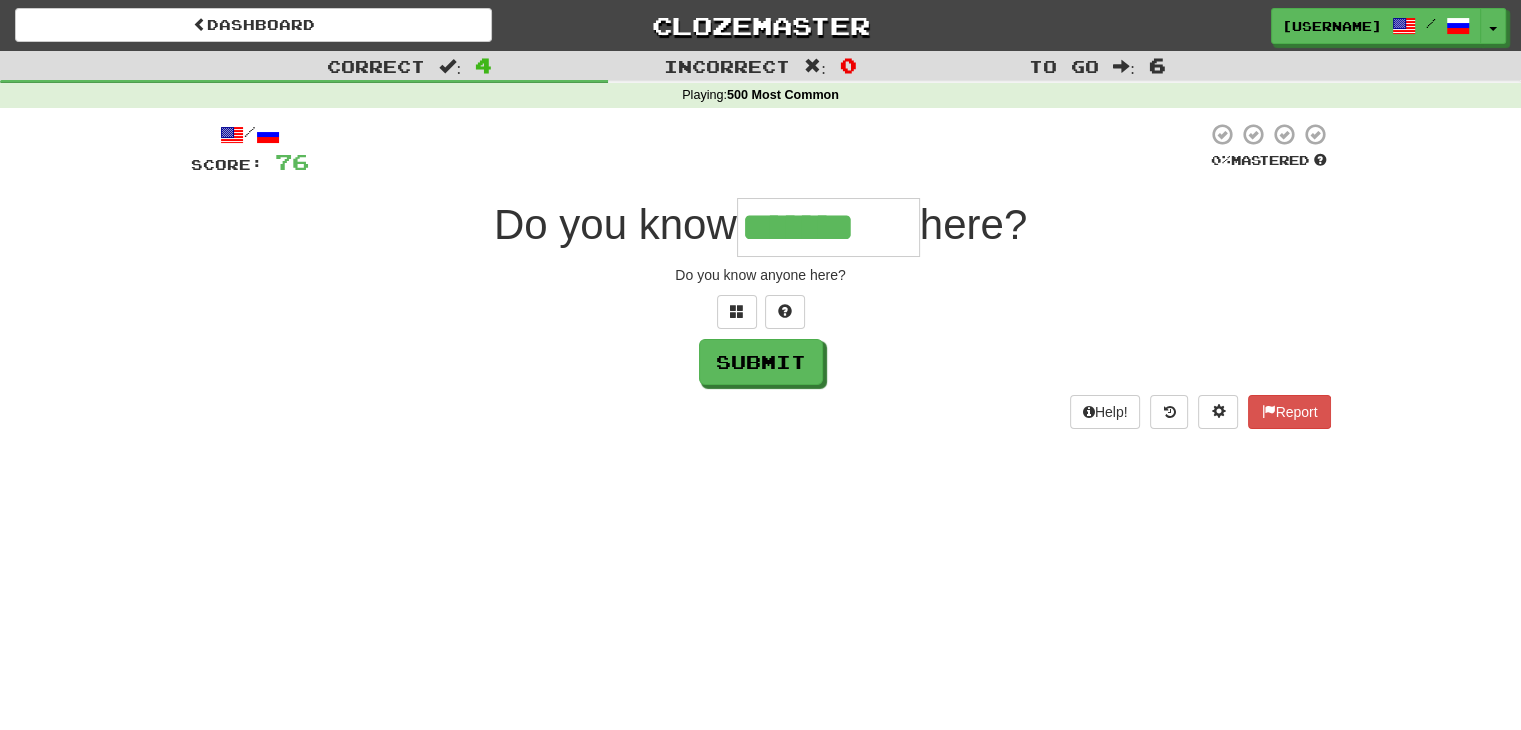 type on "*******" 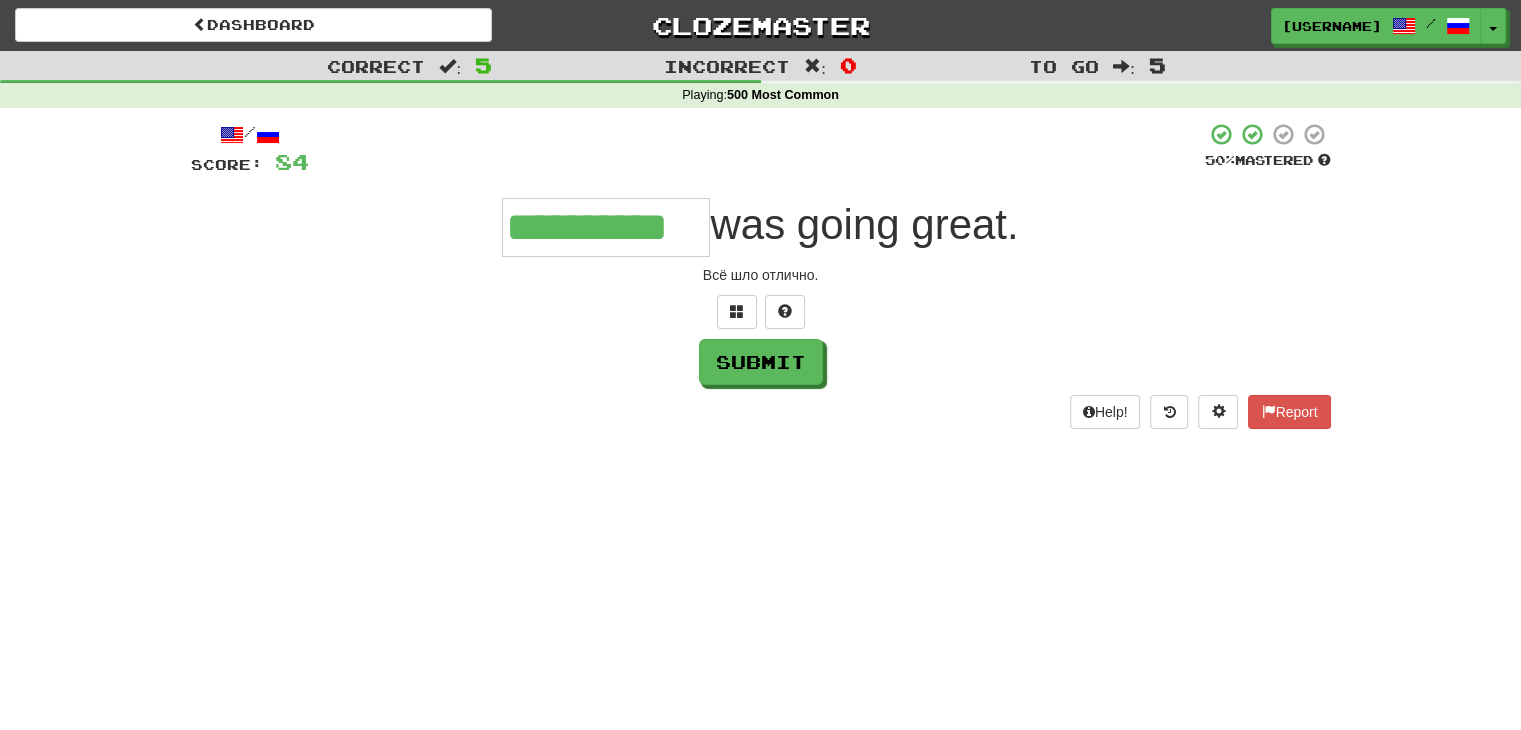 type on "**********" 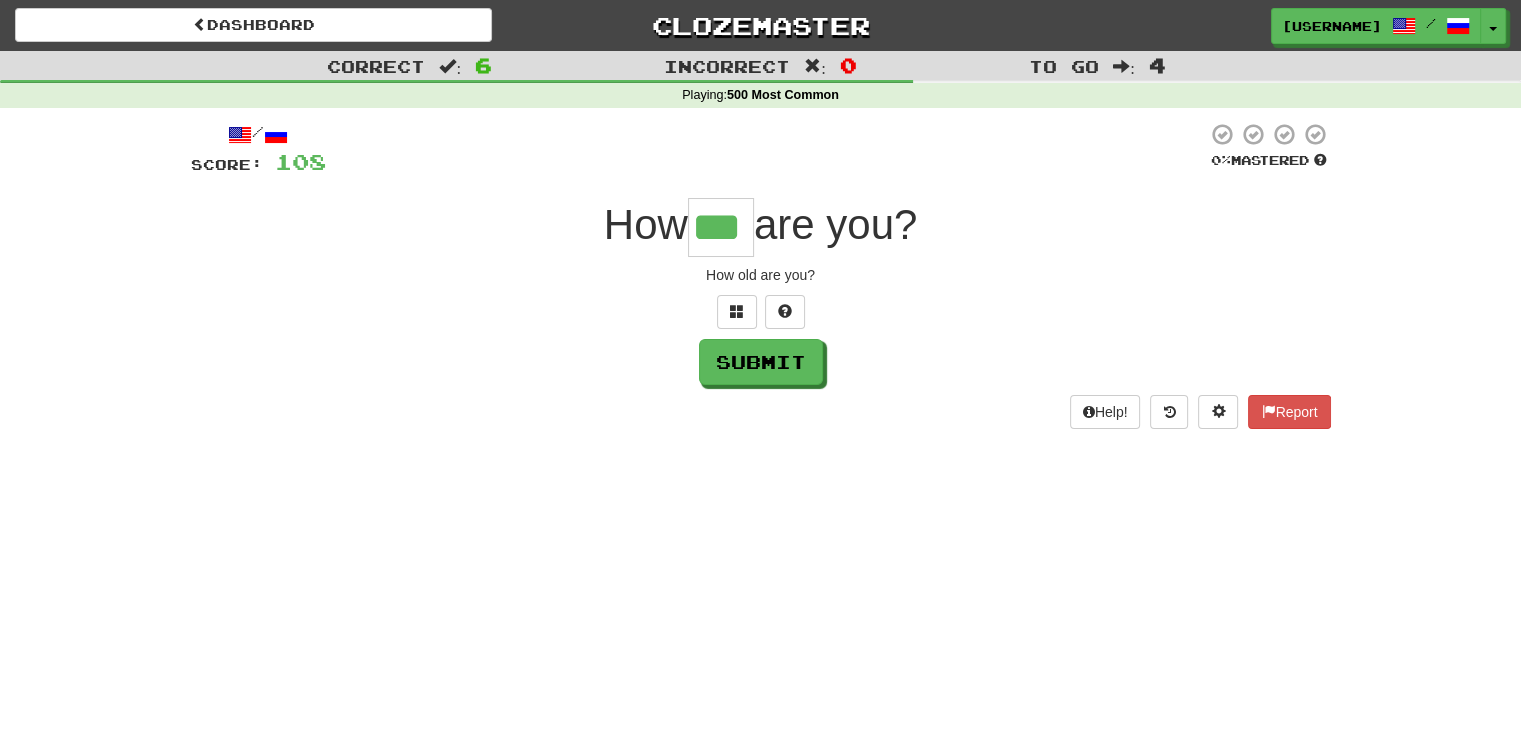 type on "***" 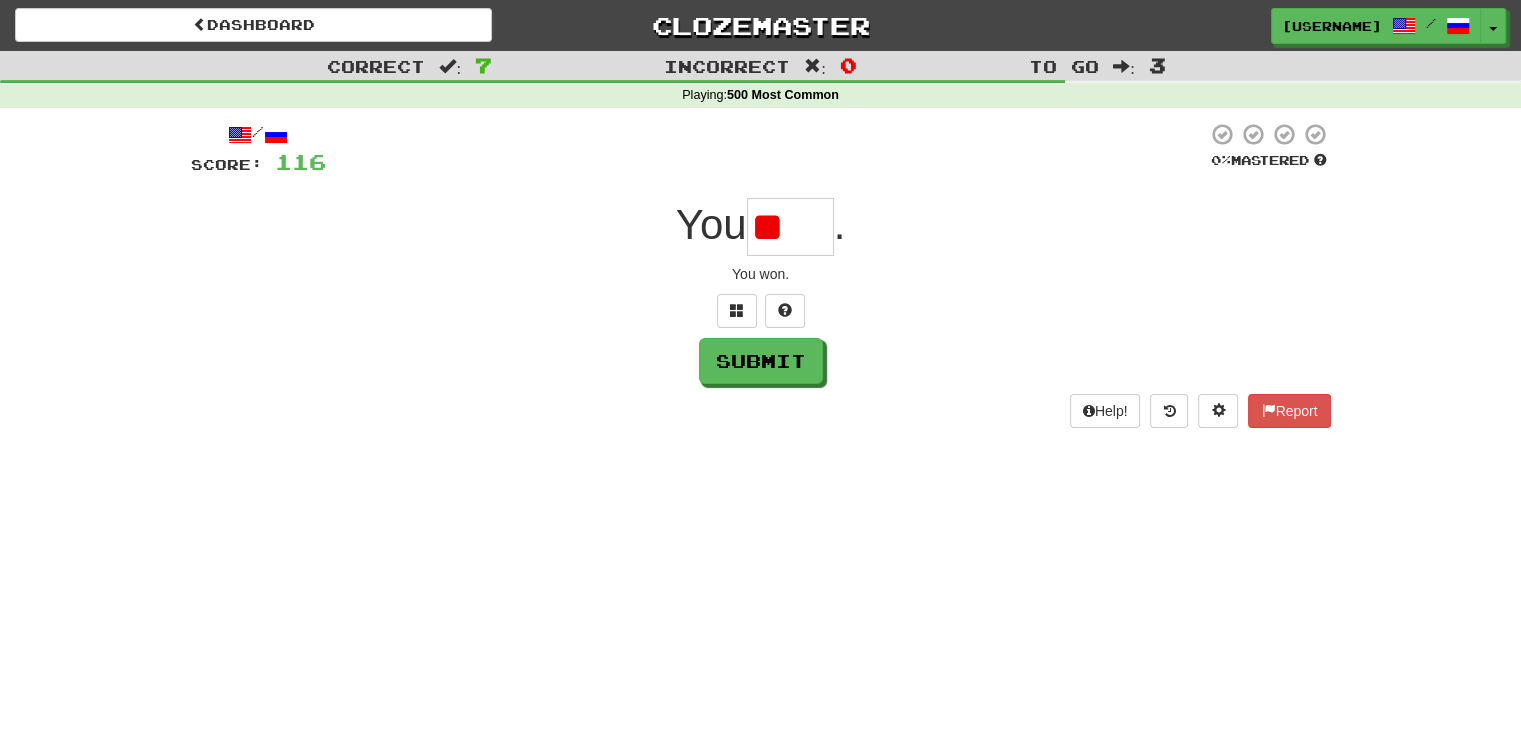 scroll, scrollTop: 0, scrollLeft: 0, axis: both 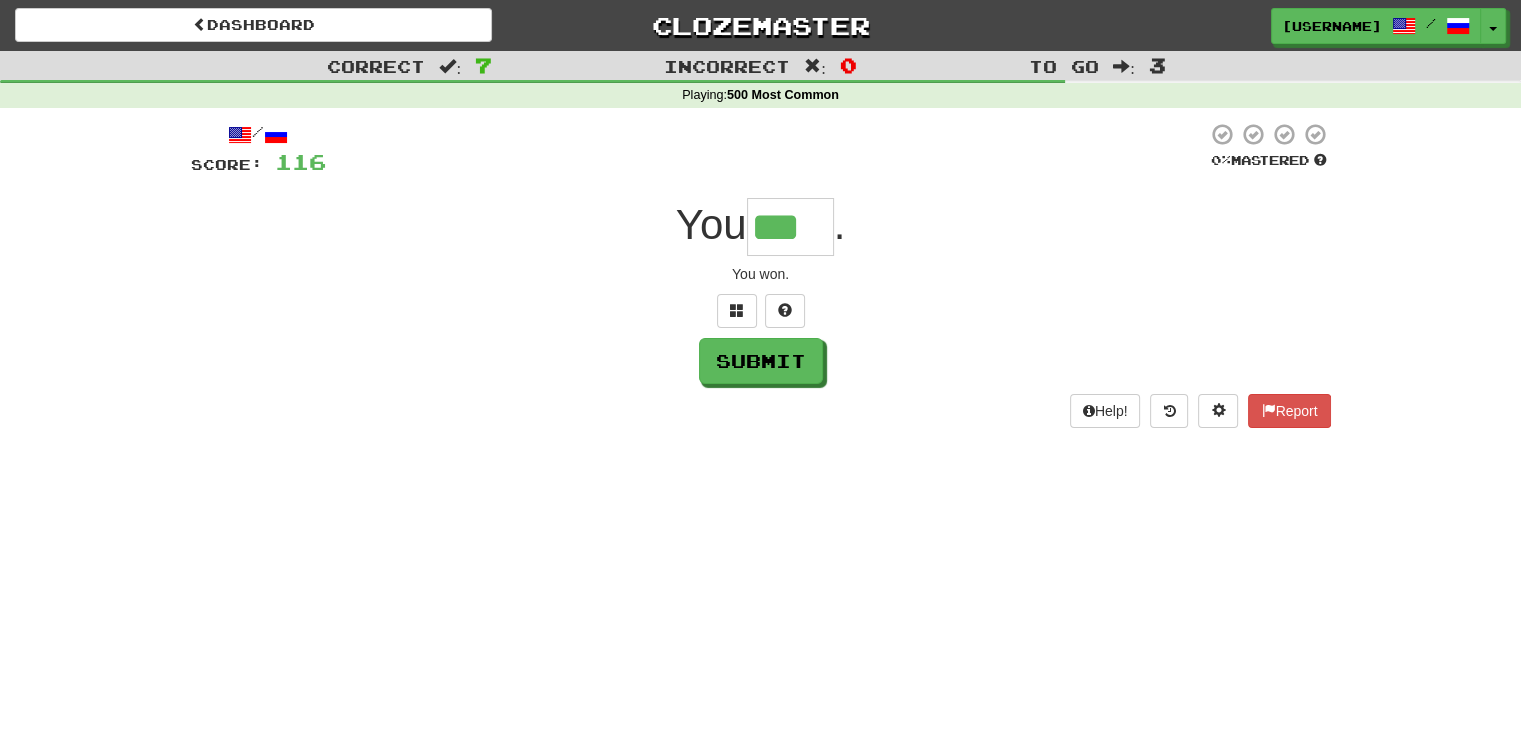 type on "***" 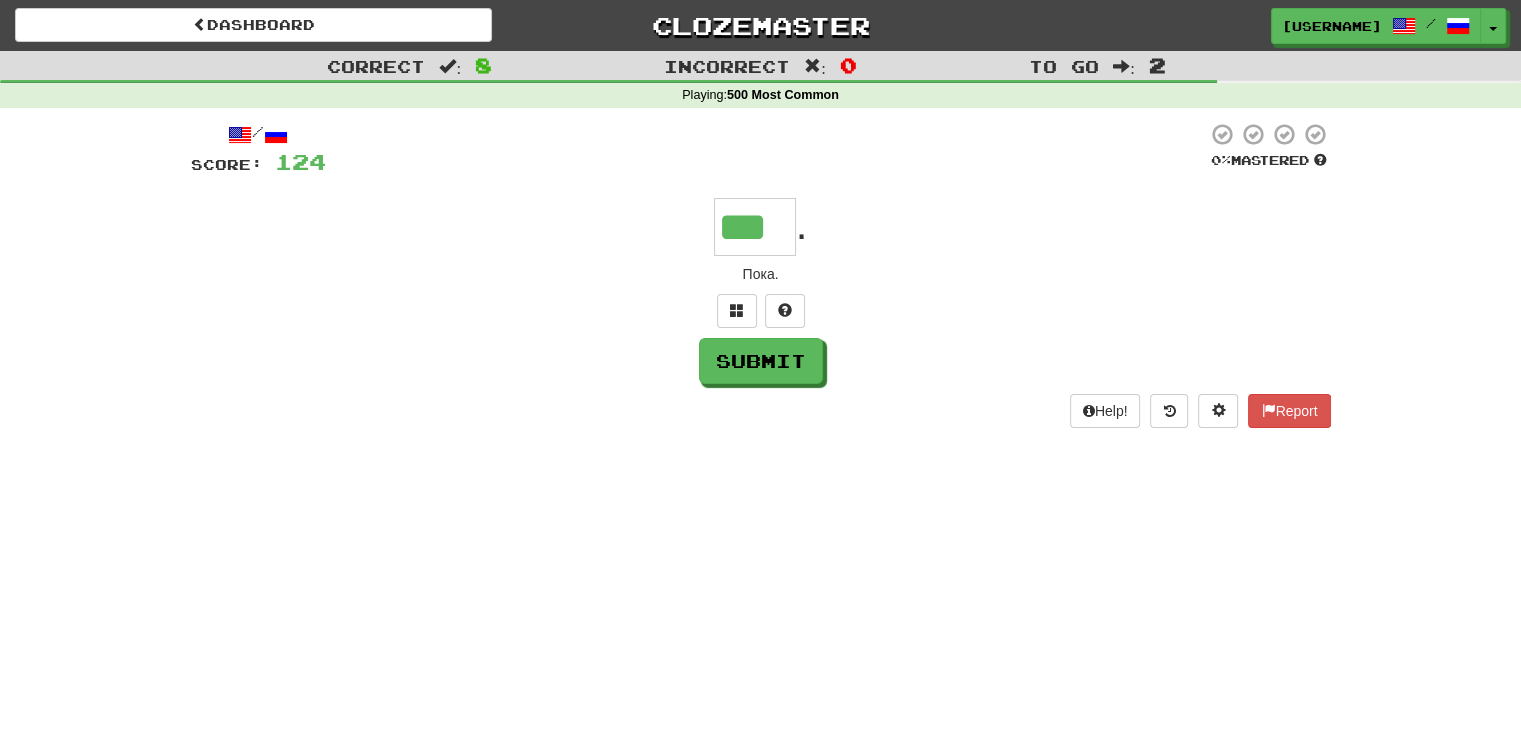 type on "***" 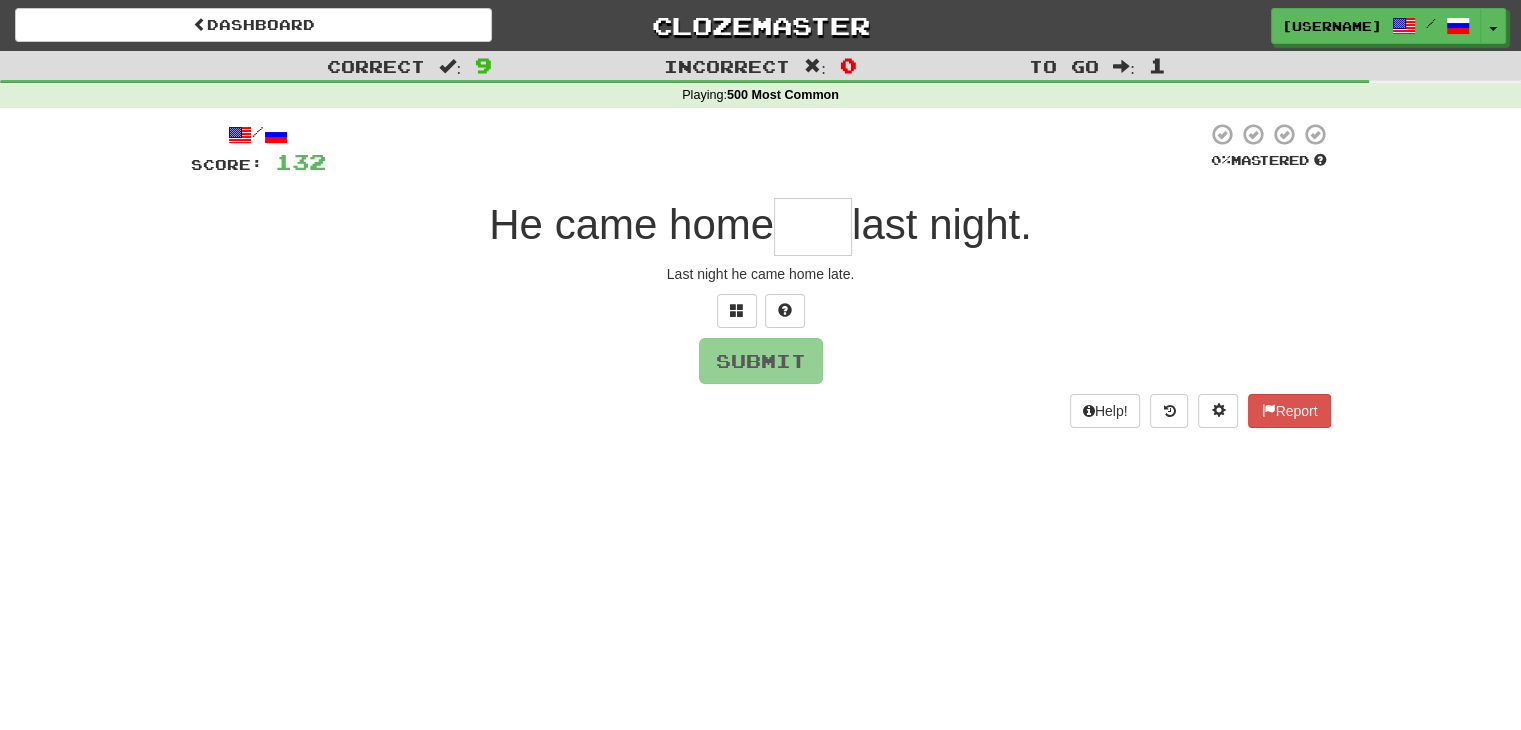 type on "*" 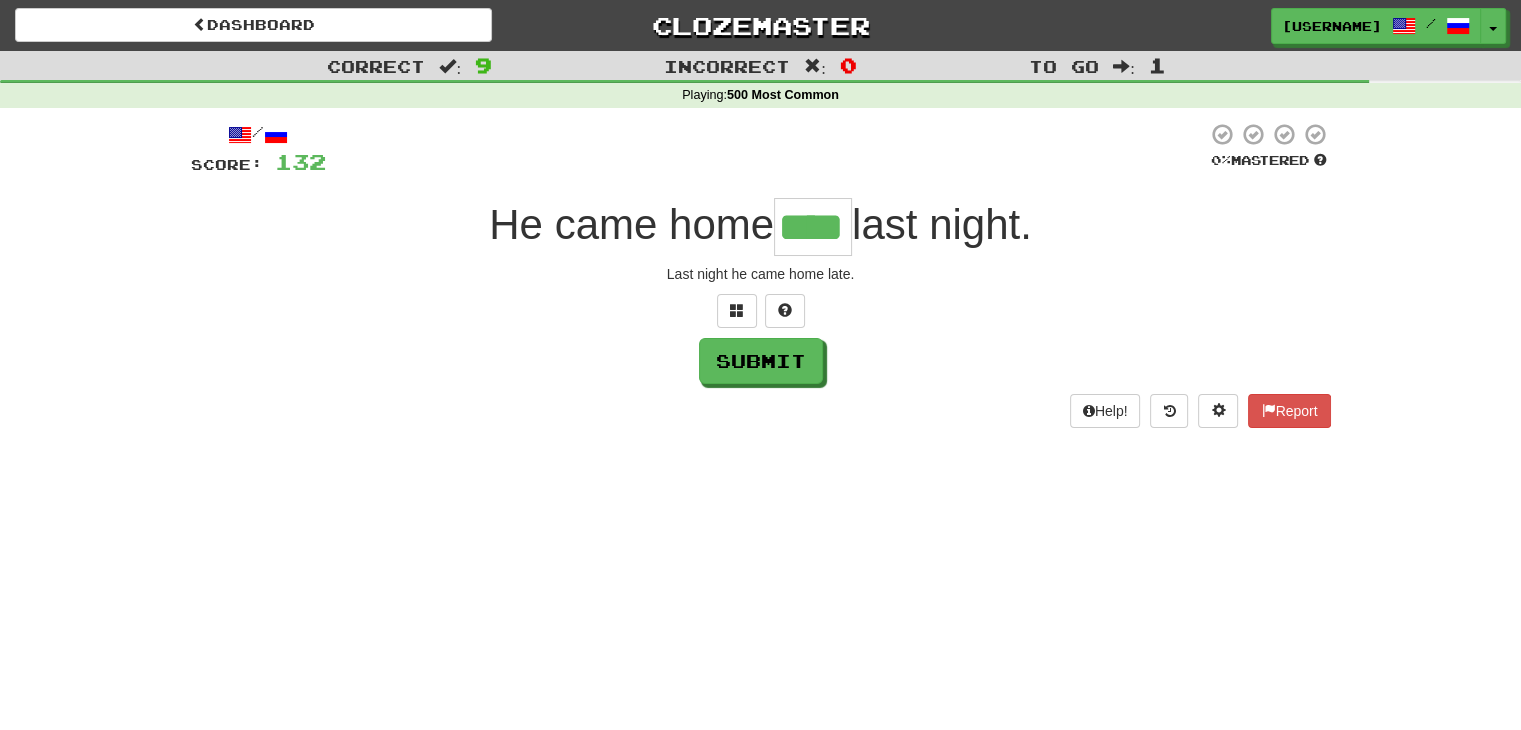 scroll, scrollTop: 0, scrollLeft: 0, axis: both 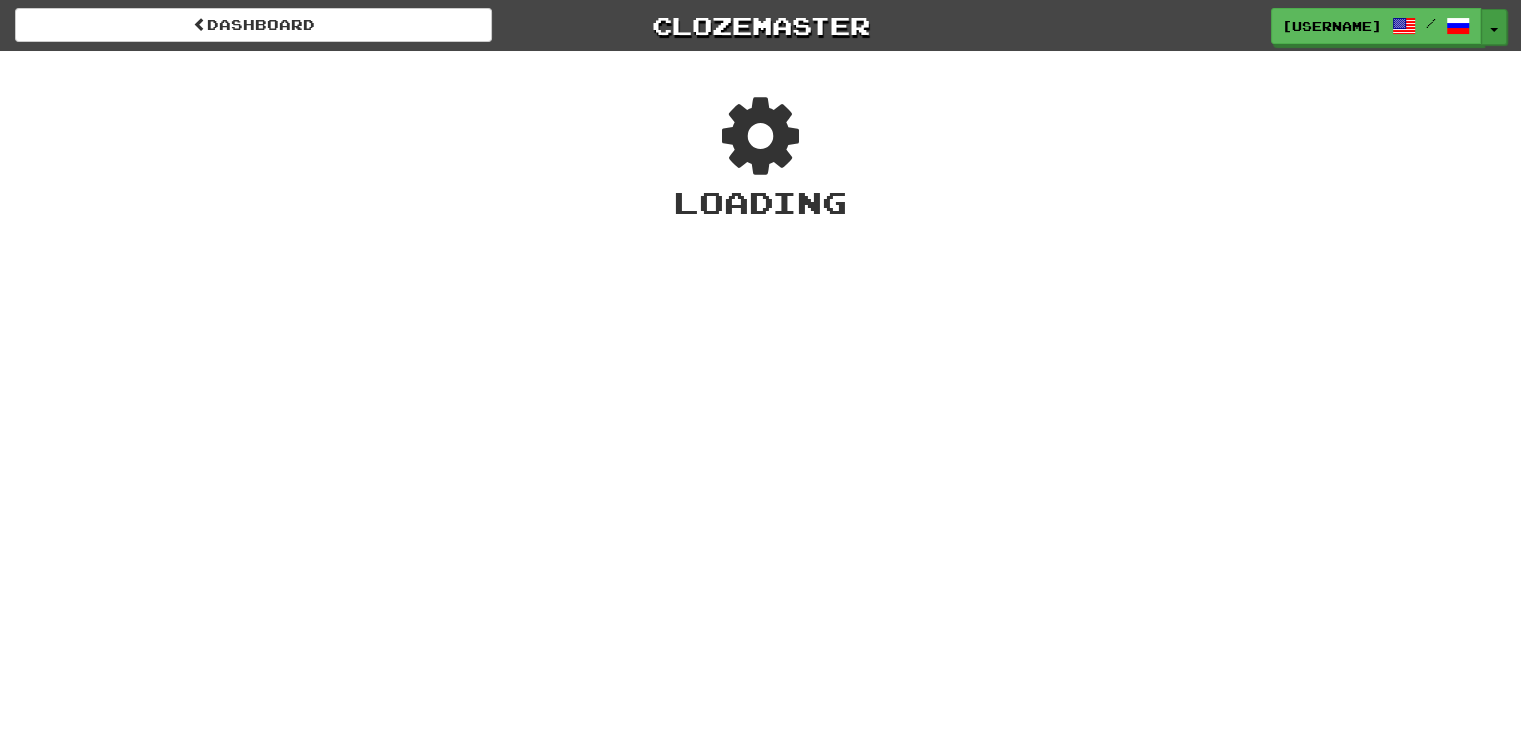 click on "Toggle Dropdown" at bounding box center (1494, 27) 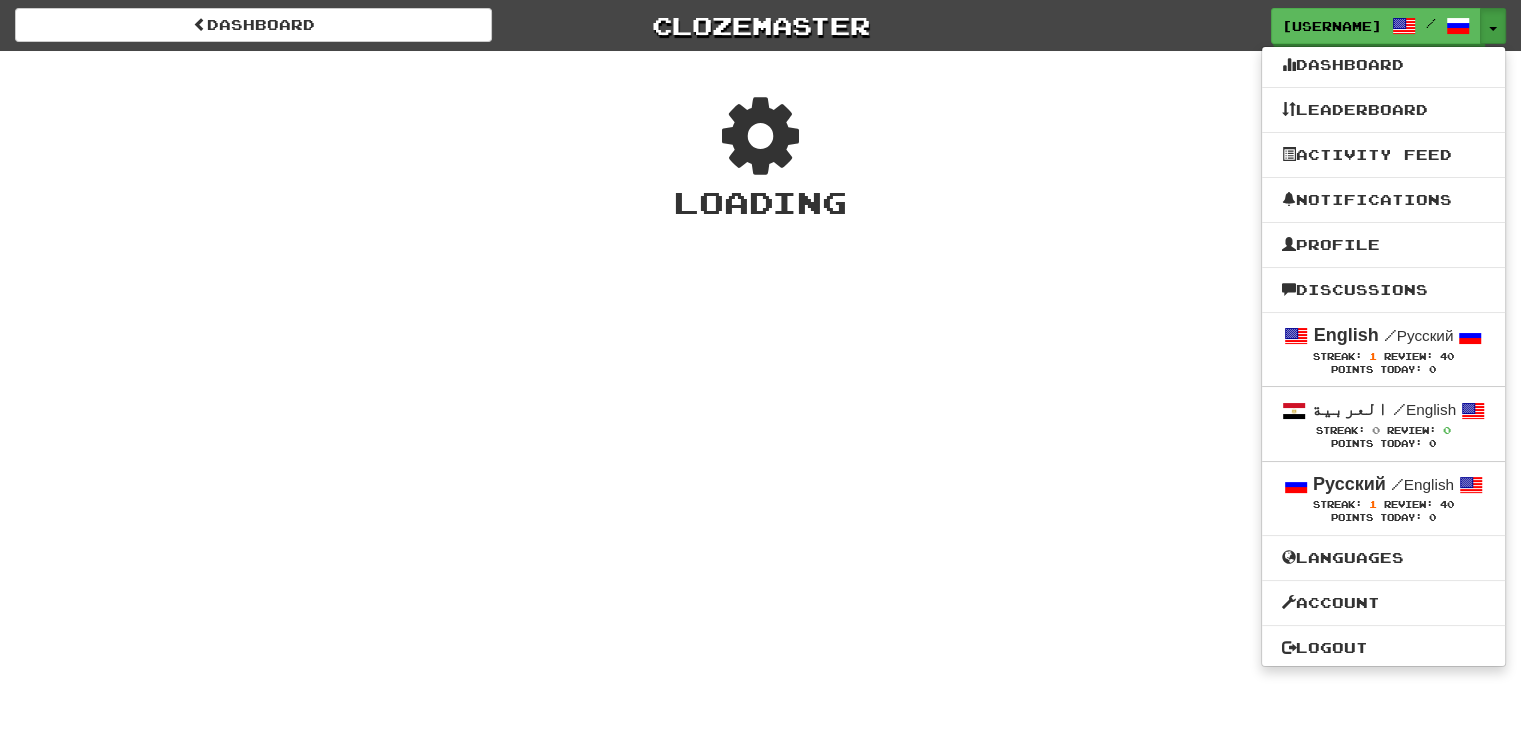 click on "Dashboard
Clozemaster
[USERNAME]
/
Toggle Dropdown
Dashboard
Leaderboard
Activity Feed
Notifications
Profile
Discussions
English
/
Русский
Streak:
1
Review:
40
Points Today: 0
العربية
/
English
Streak:
0
Review:
0
Points Today: 0
Русский
/
English
Streak:
1
Review:
40
Points Today: 0
Languages
Account
Logout
[USERNAME]
/
Toggle Dropdown
Dashboard
Leaderboard
Activity Feed
Notifications
Profile
Discussions
English
/
Русский
Streak:
1
Review:
40
Points Today: 0
العربية
/
English
Streak:
0
Review:
0" at bounding box center [760, 365] 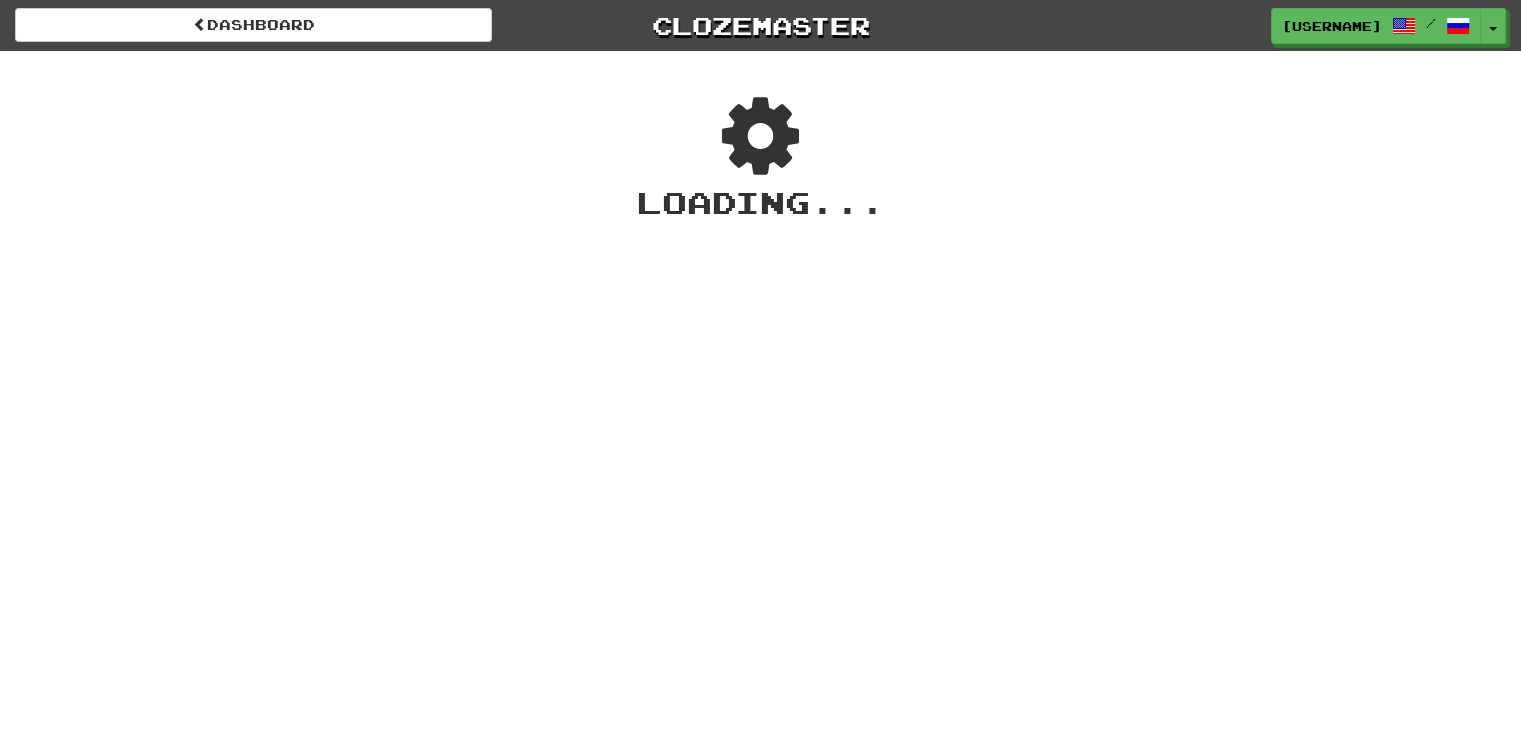 click on "Dashboard
Clozemaster
[USERNAME]
/
Toggle Dropdown
Dashboard
Leaderboard
Activity Feed
Notifications
Profile
Discussions
English
/
Русский
Streak:
1
Review:
40
Points Today: 0
العربية
/
English
Streak:
0
Review:
0
Points Today: 0
Русский
/
English
Streak:
1
Review:
40
Points Today: 0
Languages
Account
Logout
[USERNAME]
/
Toggle Dropdown
Dashboard
Leaderboard
Activity Feed
Notifications
Profile
Discussions
English
/
Русский
Streak:
1
Review:
40
Points Today: 0
العربية
/
English
Streak:
0
Review:
0" at bounding box center [760, 365] 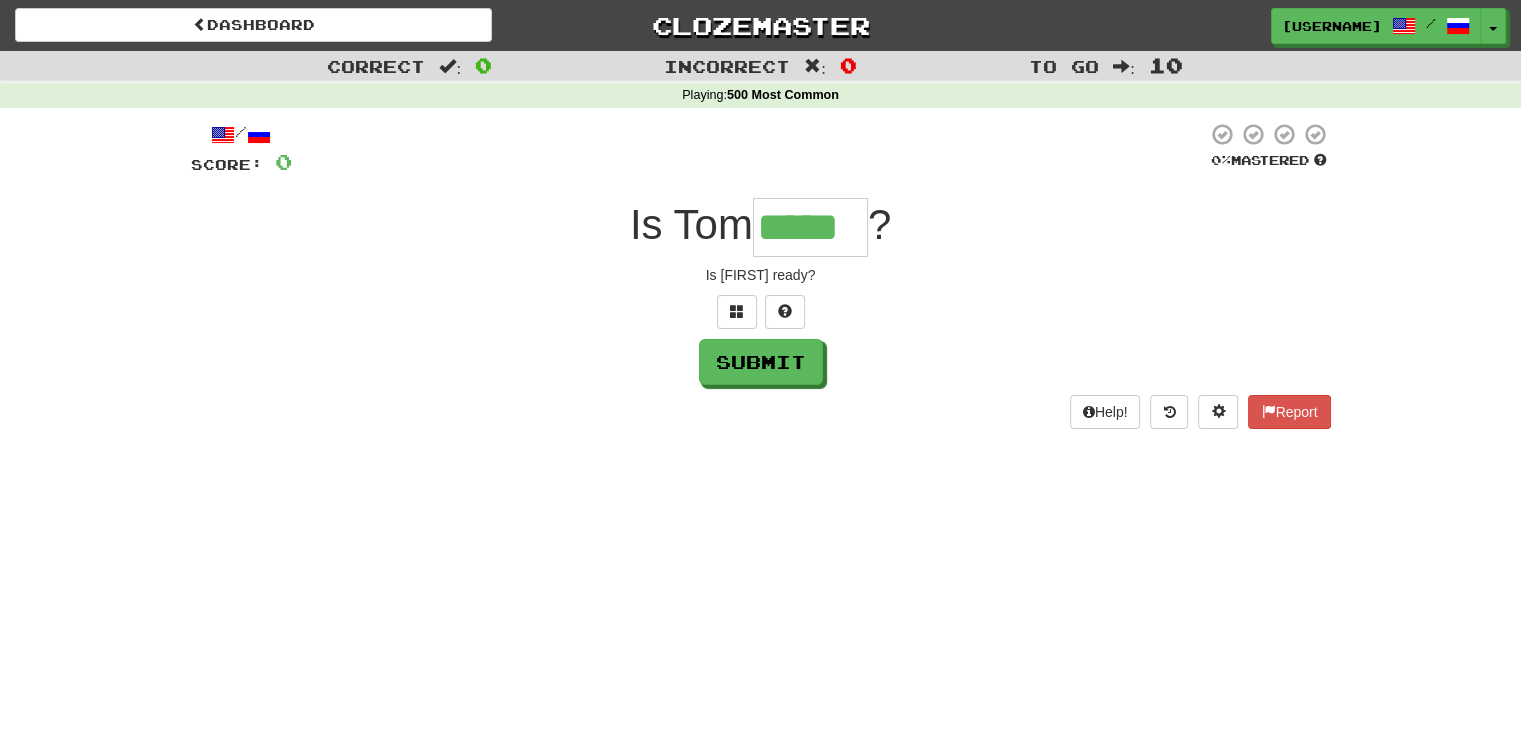 type on "*****" 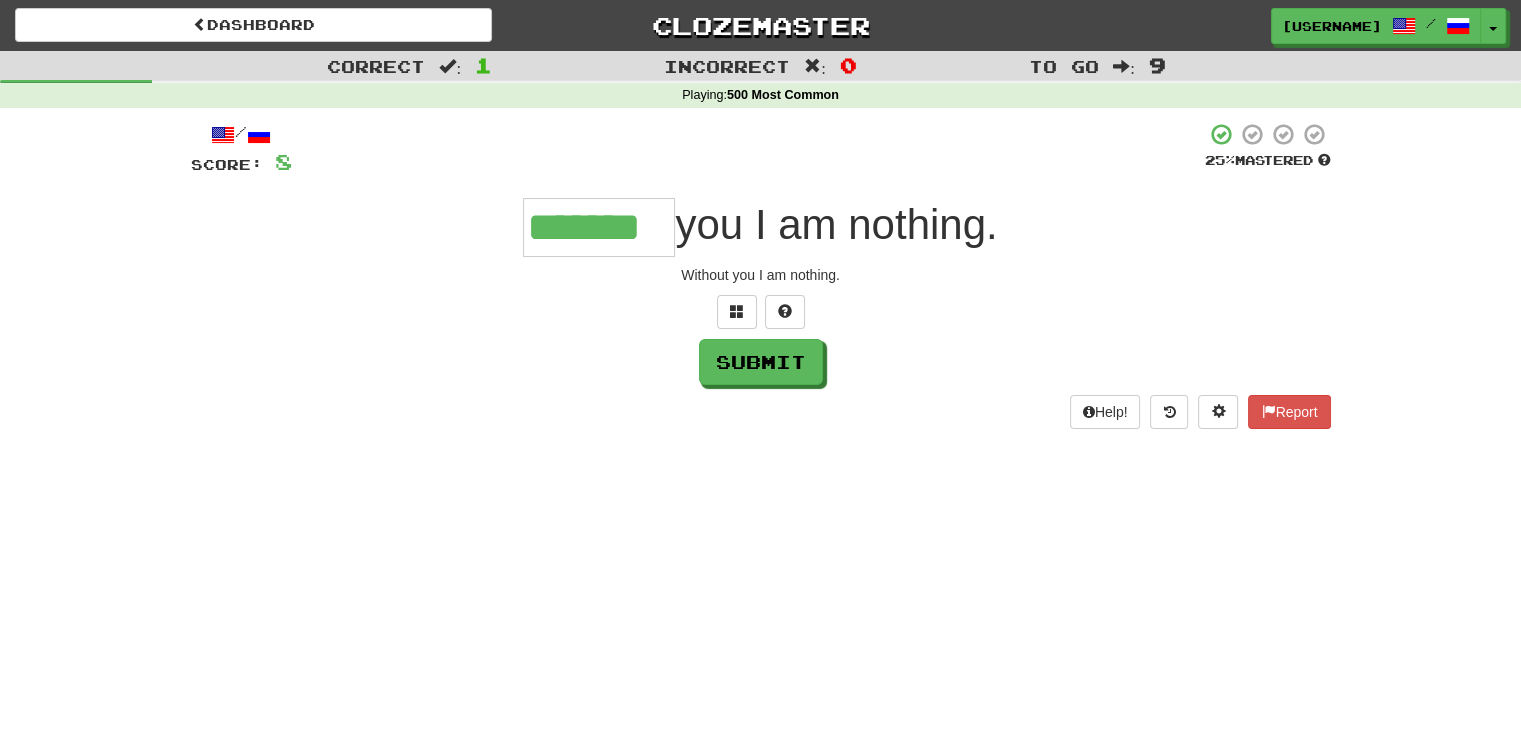type on "*******" 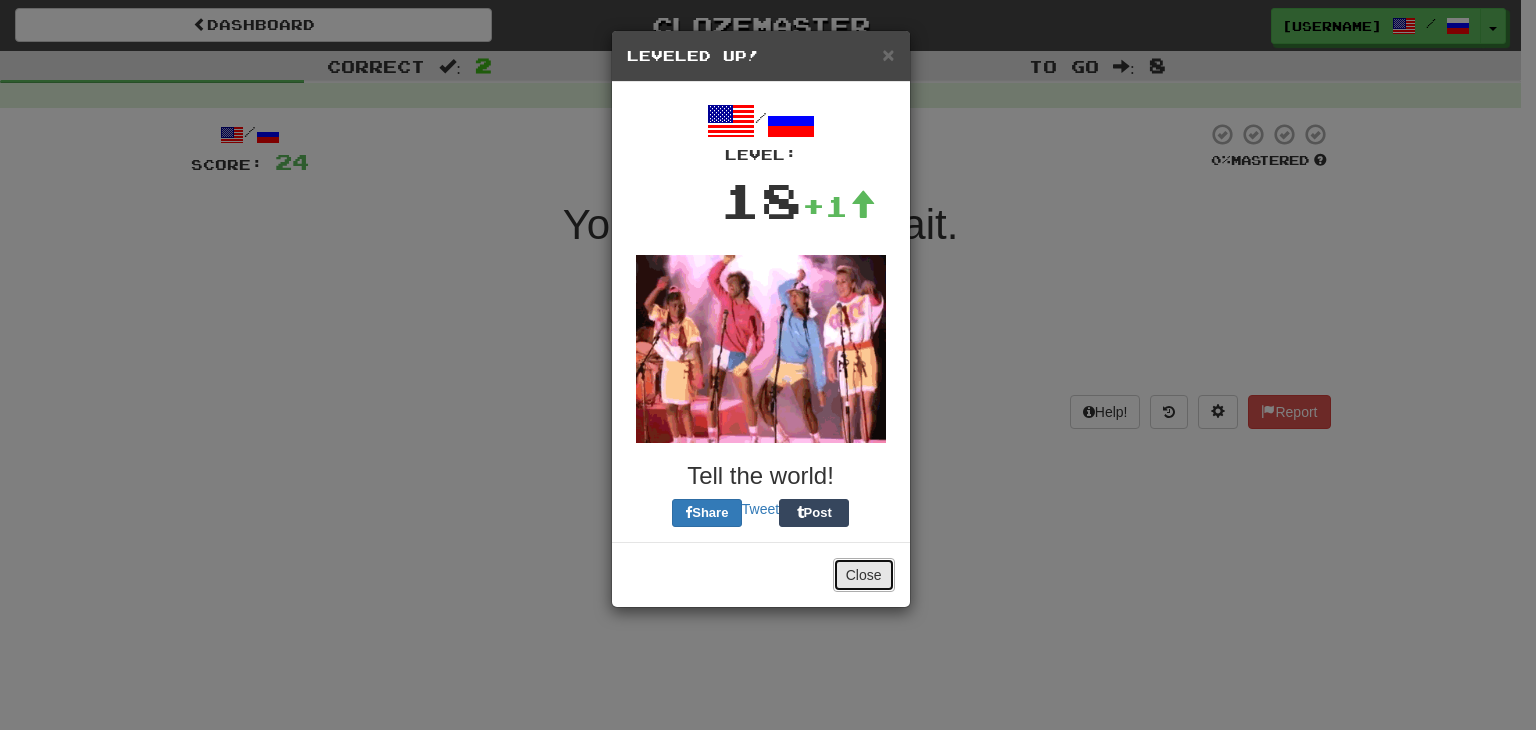 click on "Close" at bounding box center [864, 575] 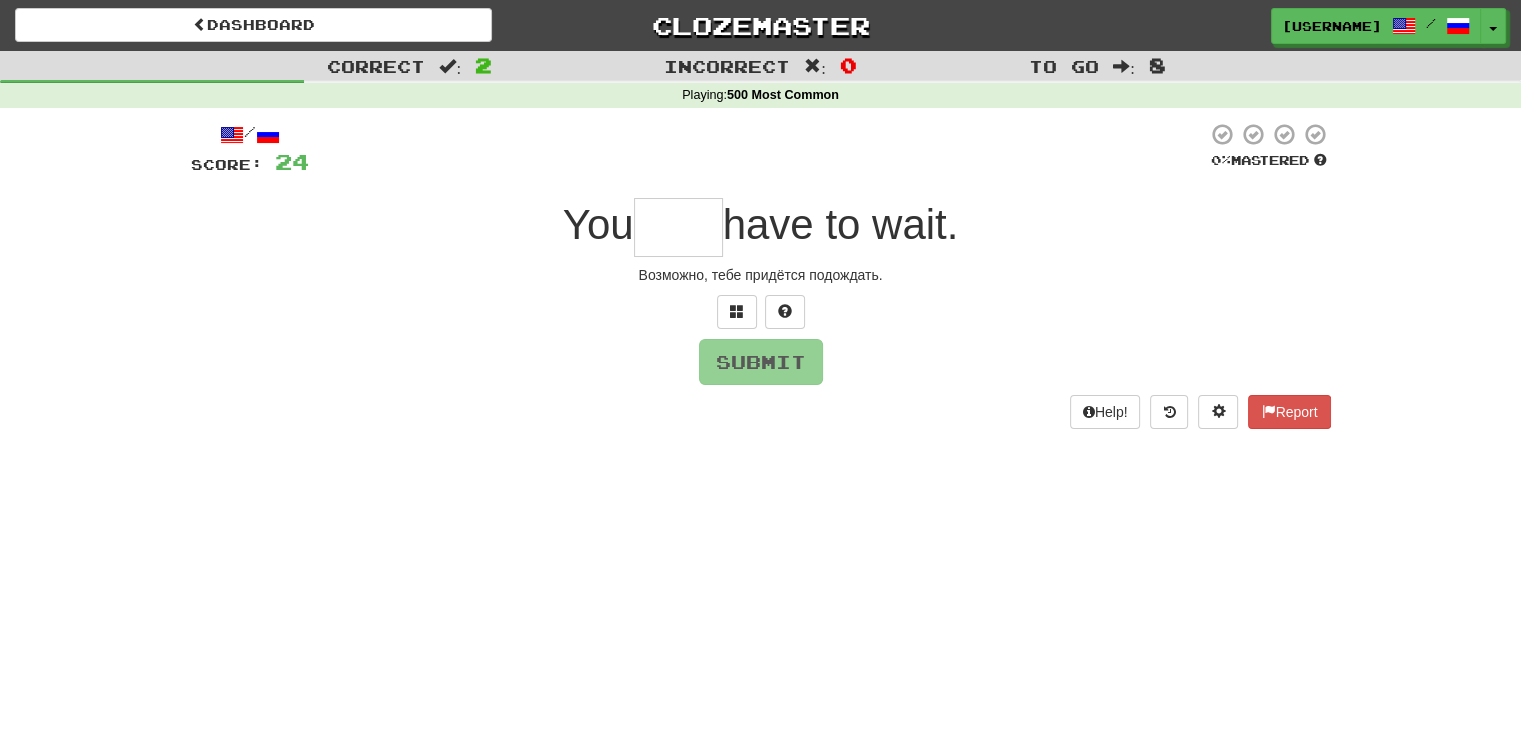 click at bounding box center [678, 227] 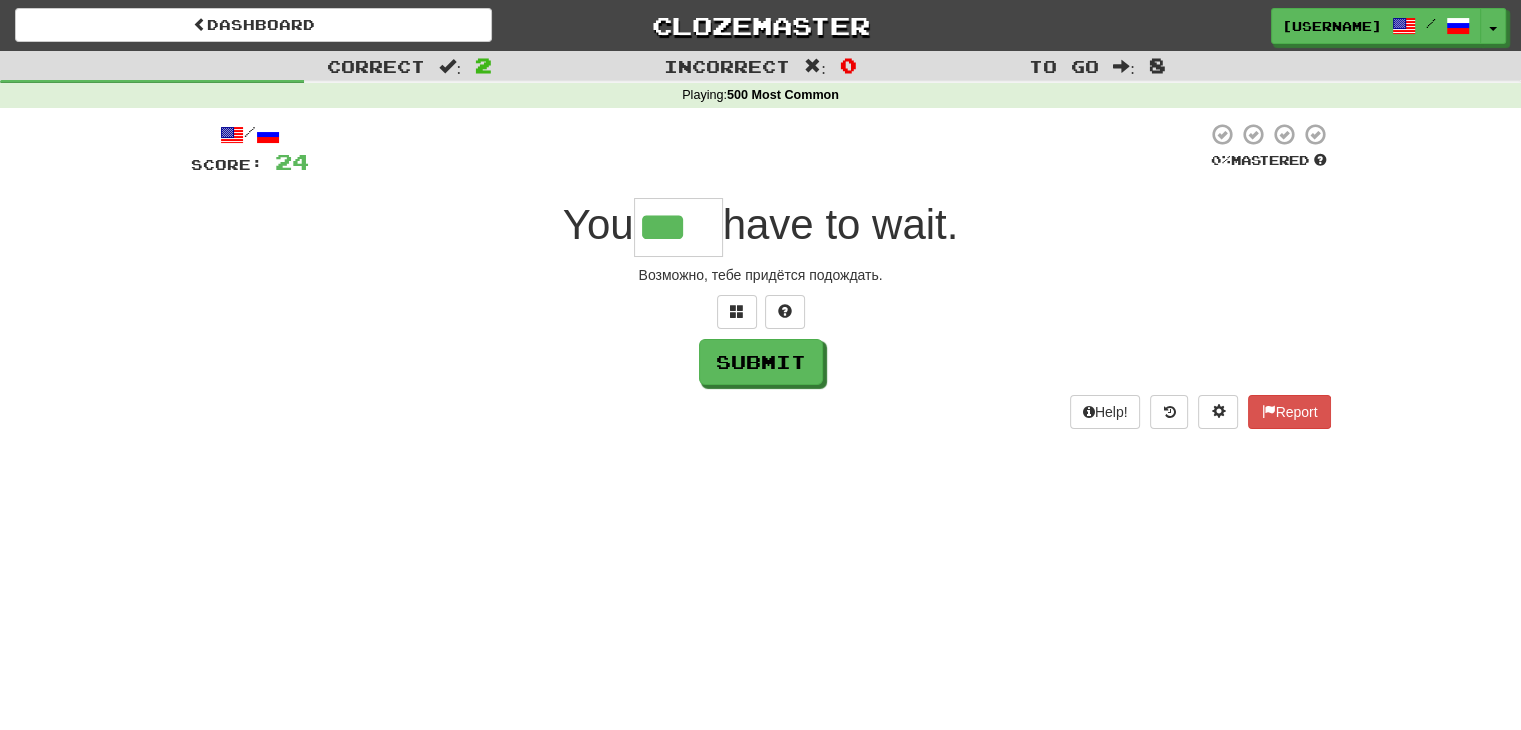 type on "***" 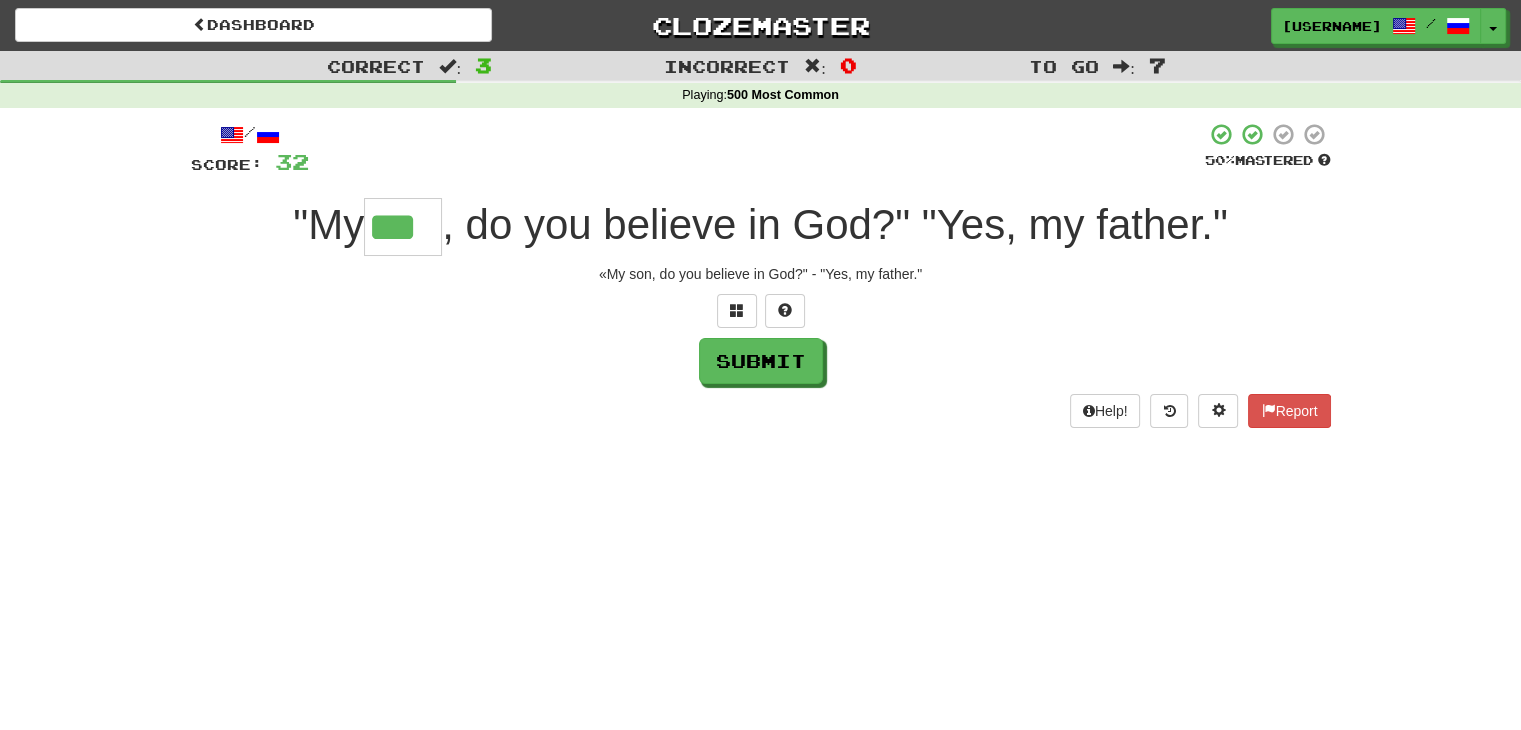 scroll, scrollTop: 0, scrollLeft: 0, axis: both 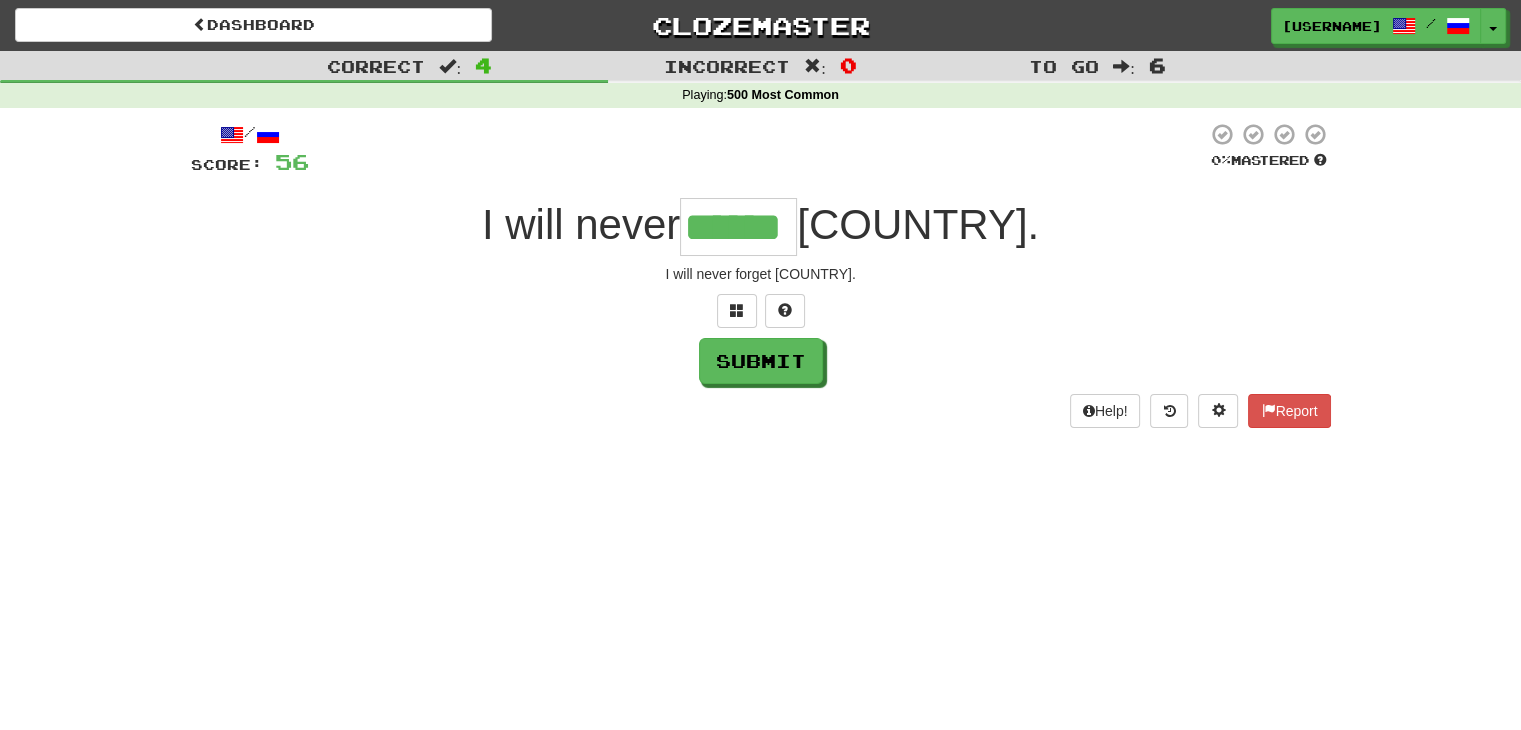 type on "******" 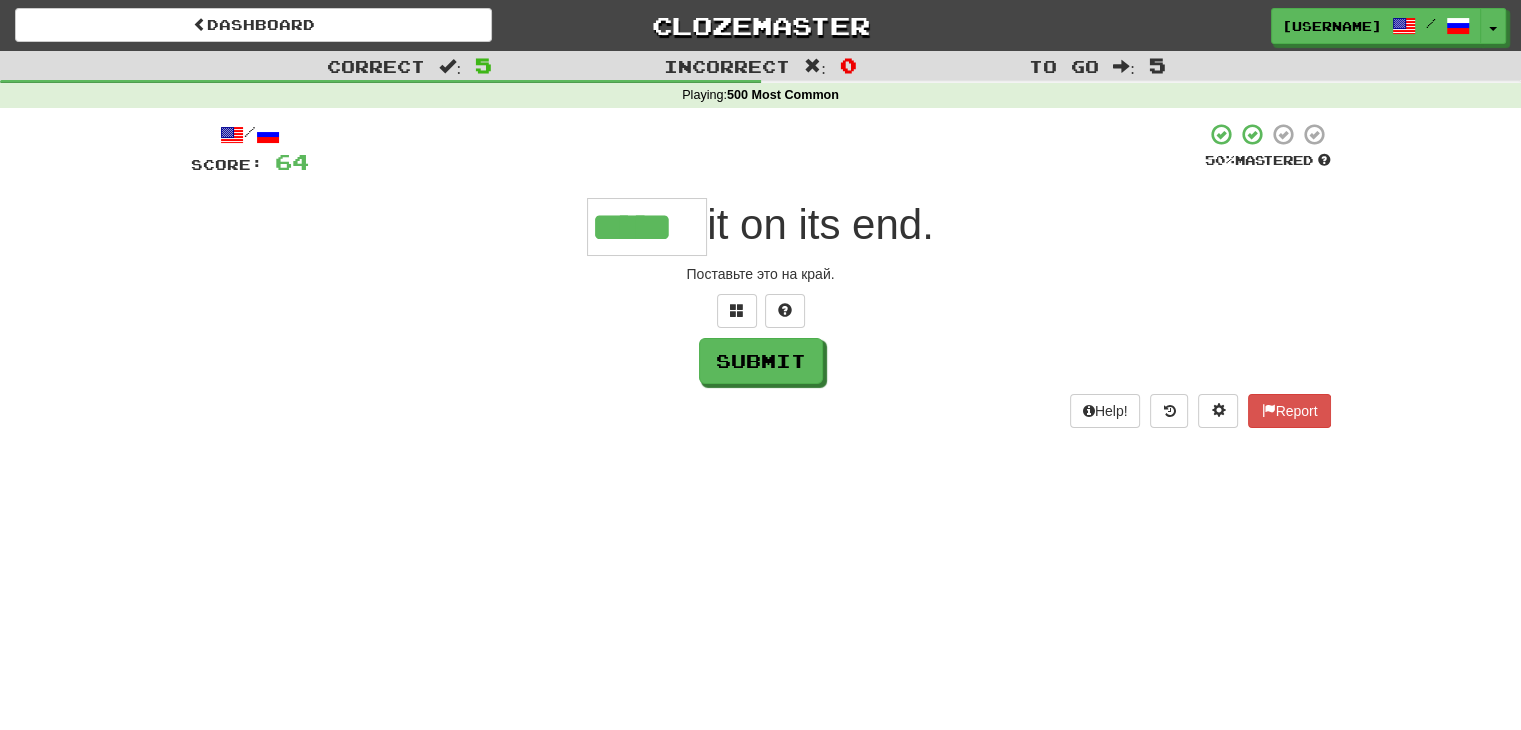 type on "*****" 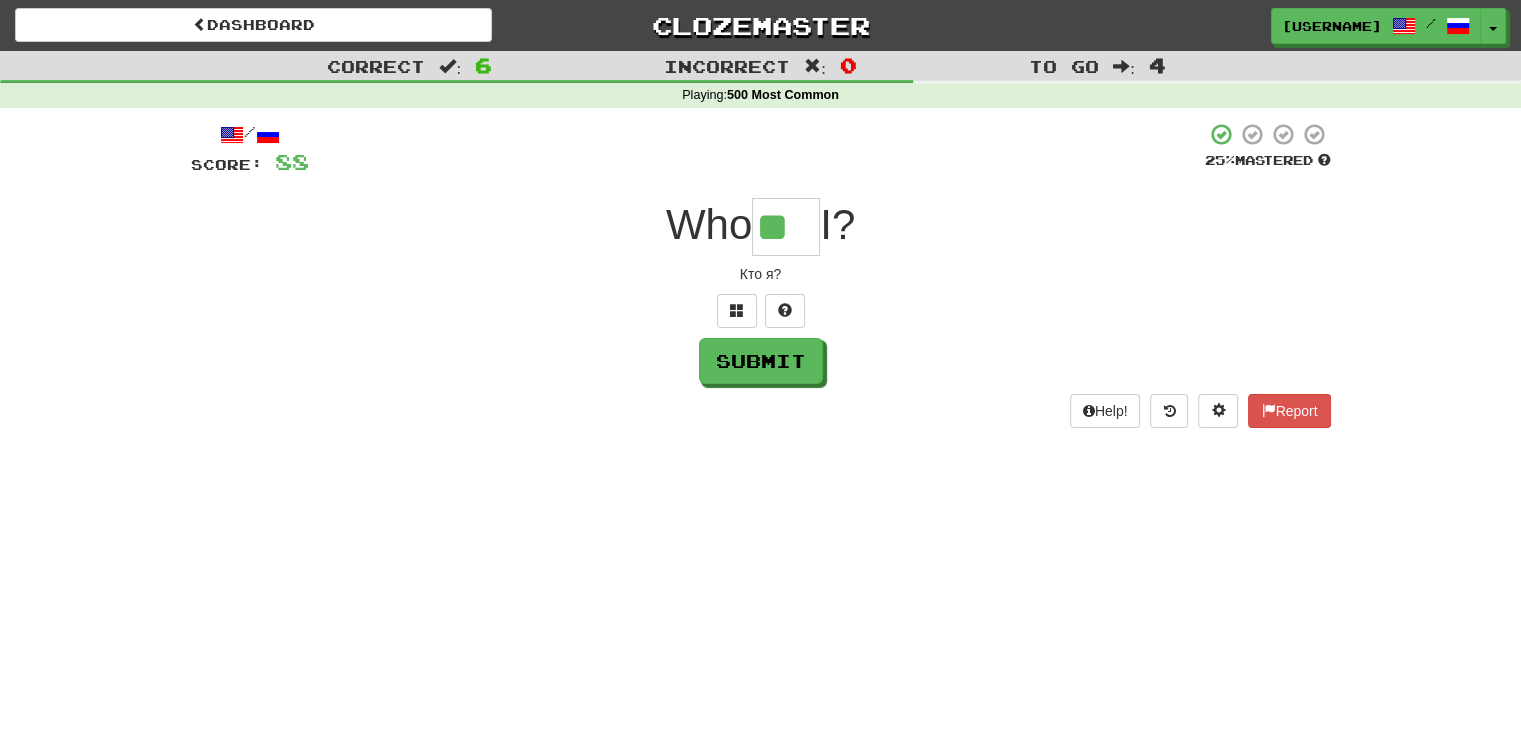 type on "**" 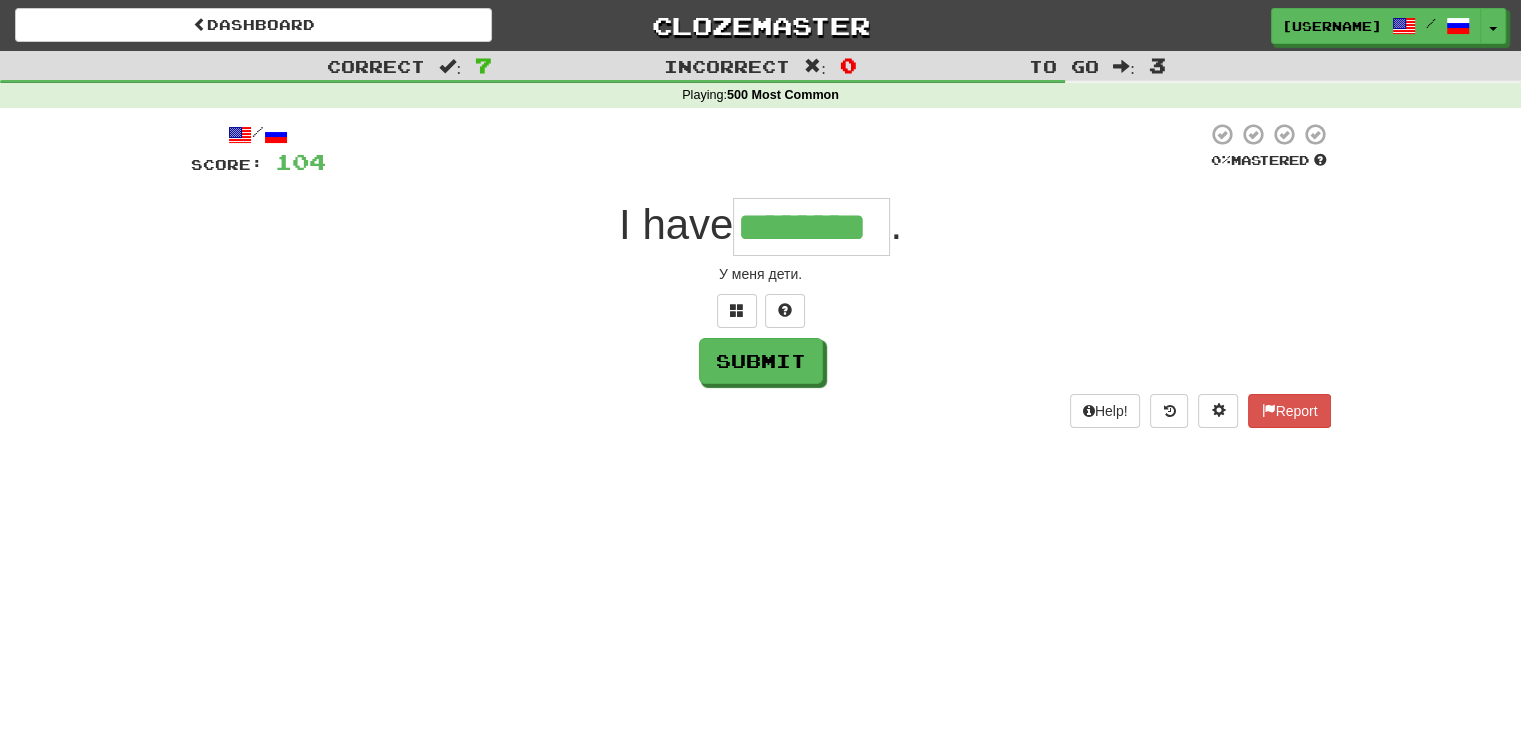 type on "********" 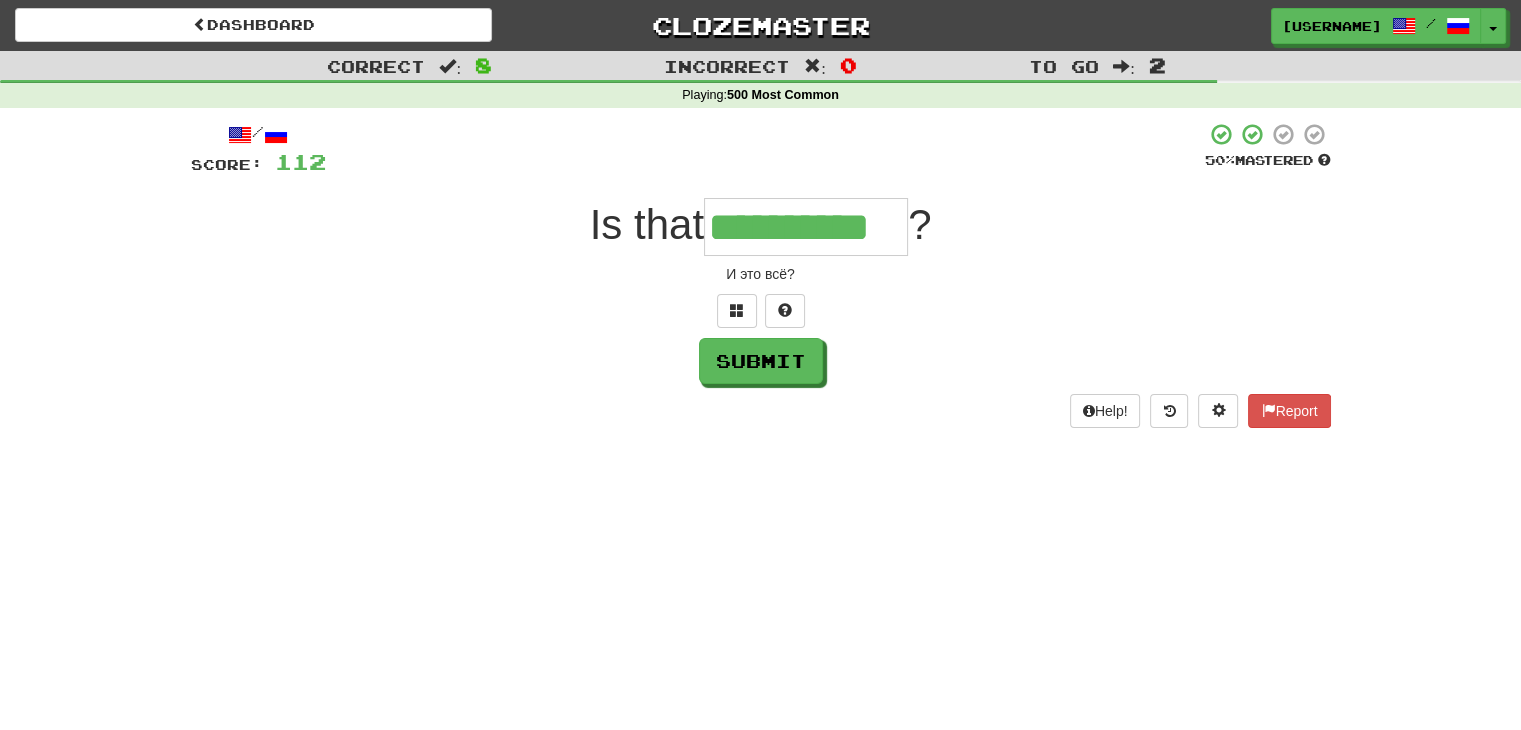 type on "**********" 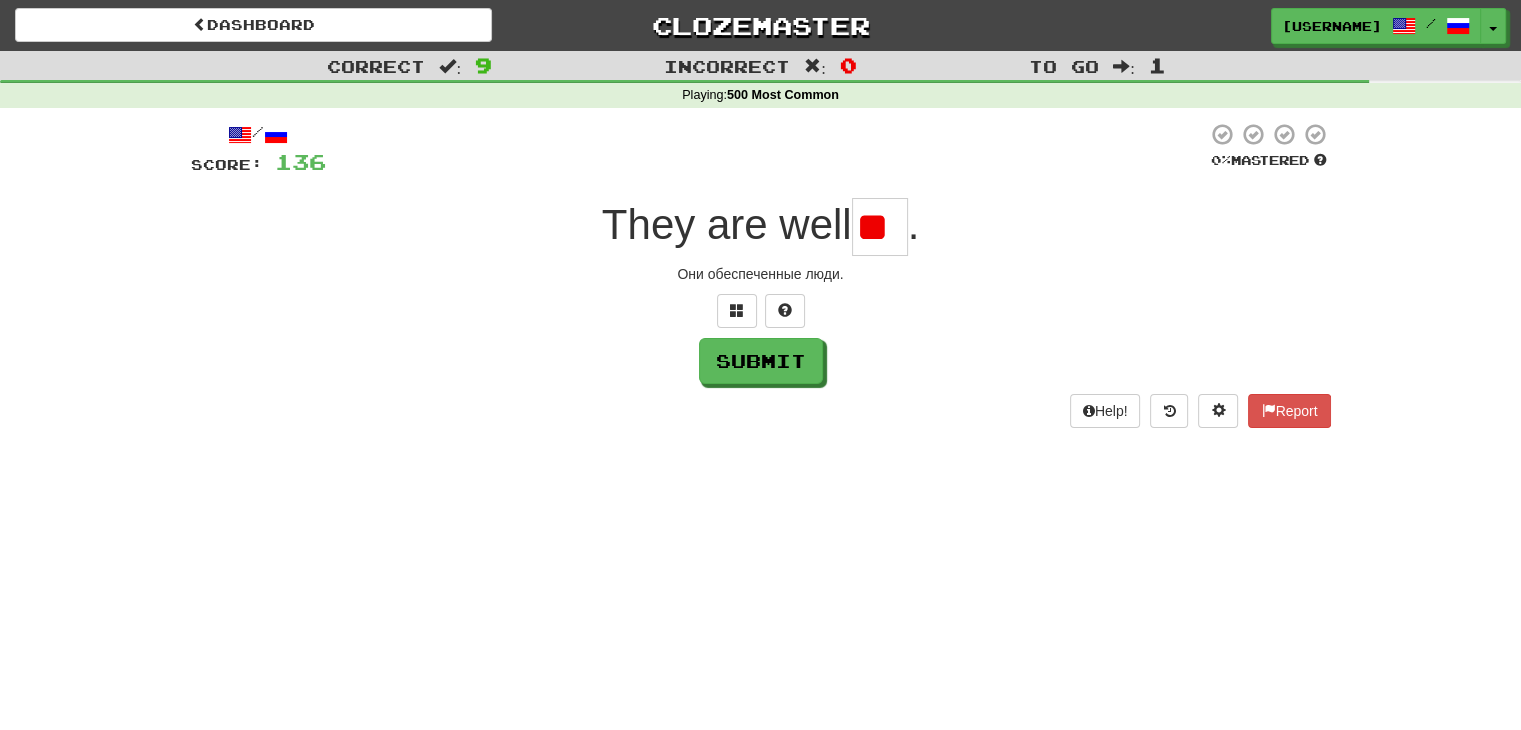 type on "*" 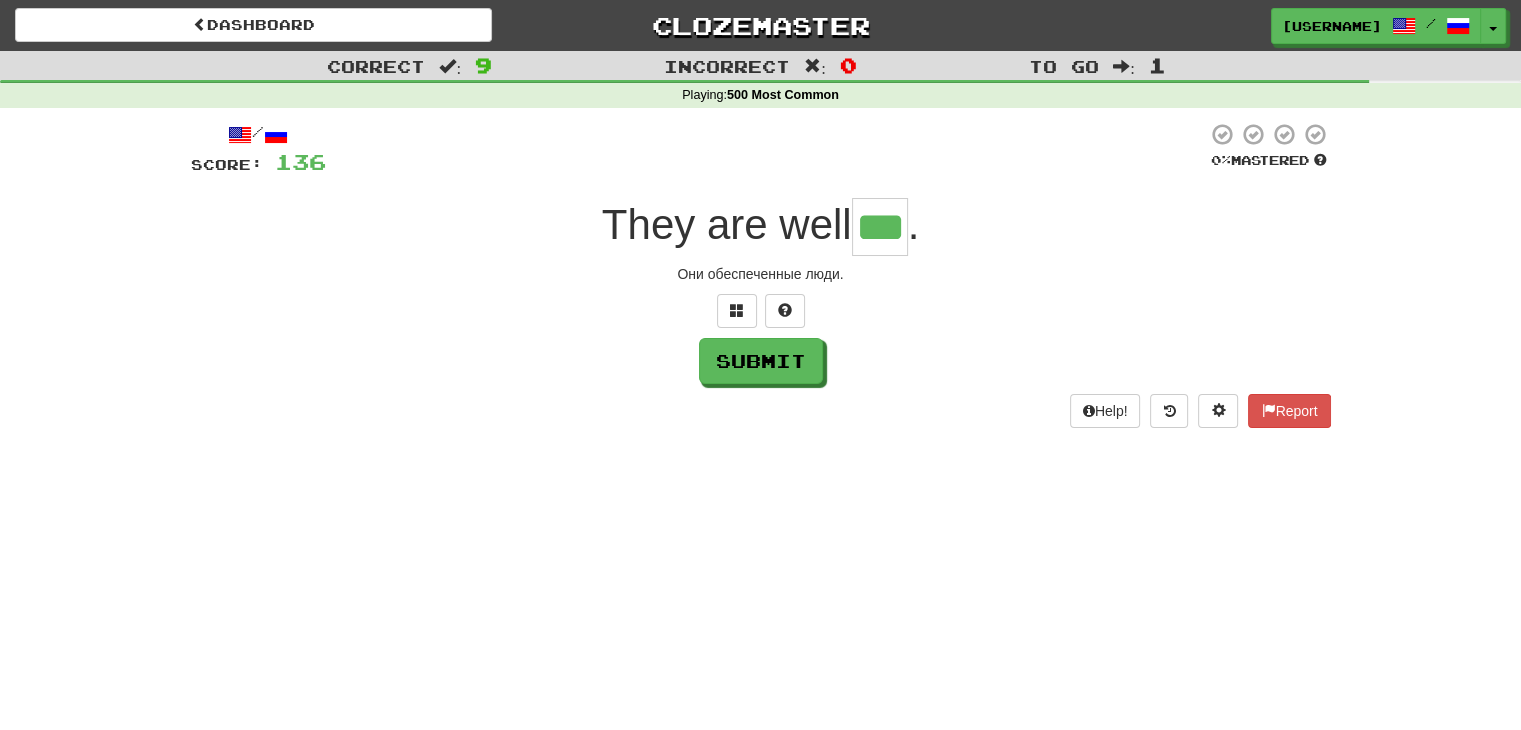 type on "***" 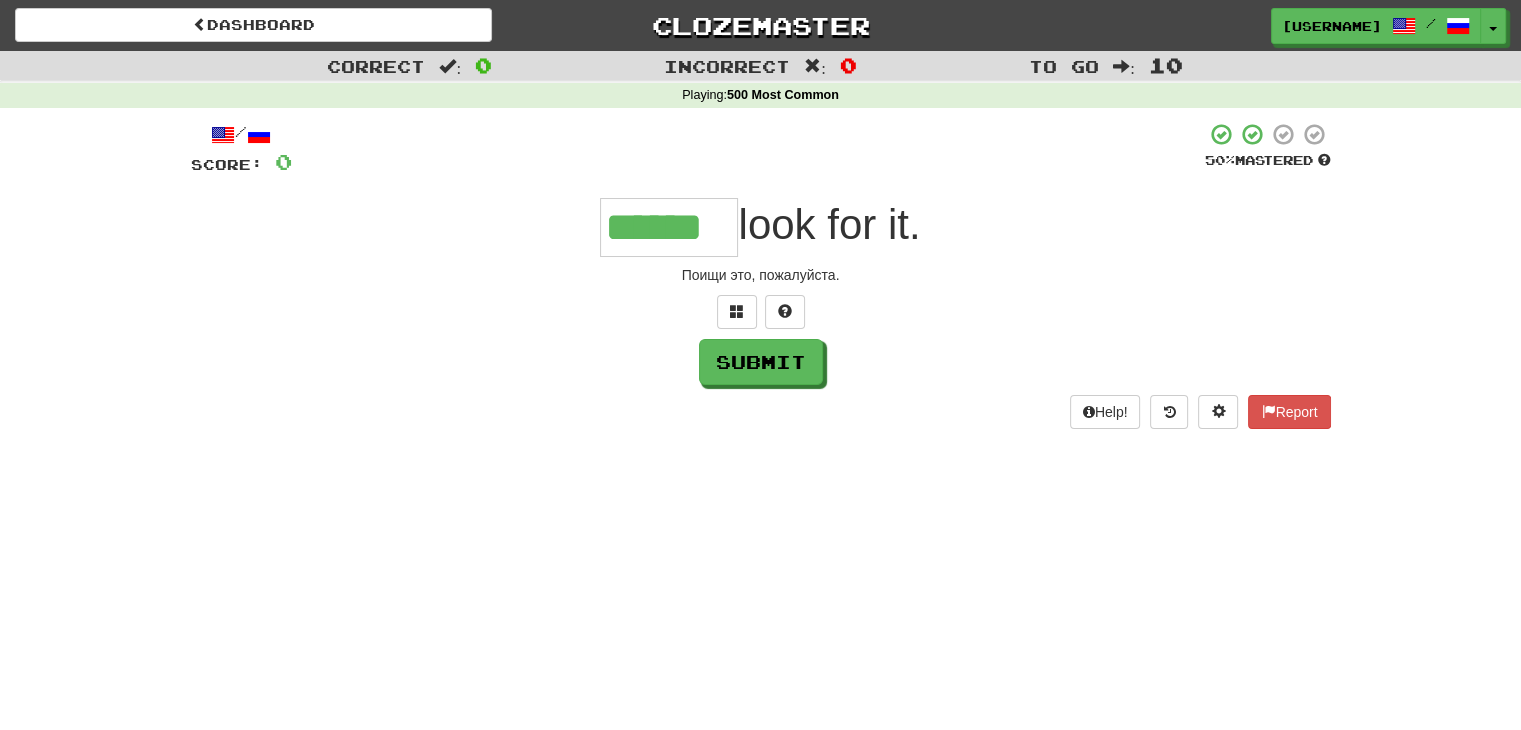 type on "******" 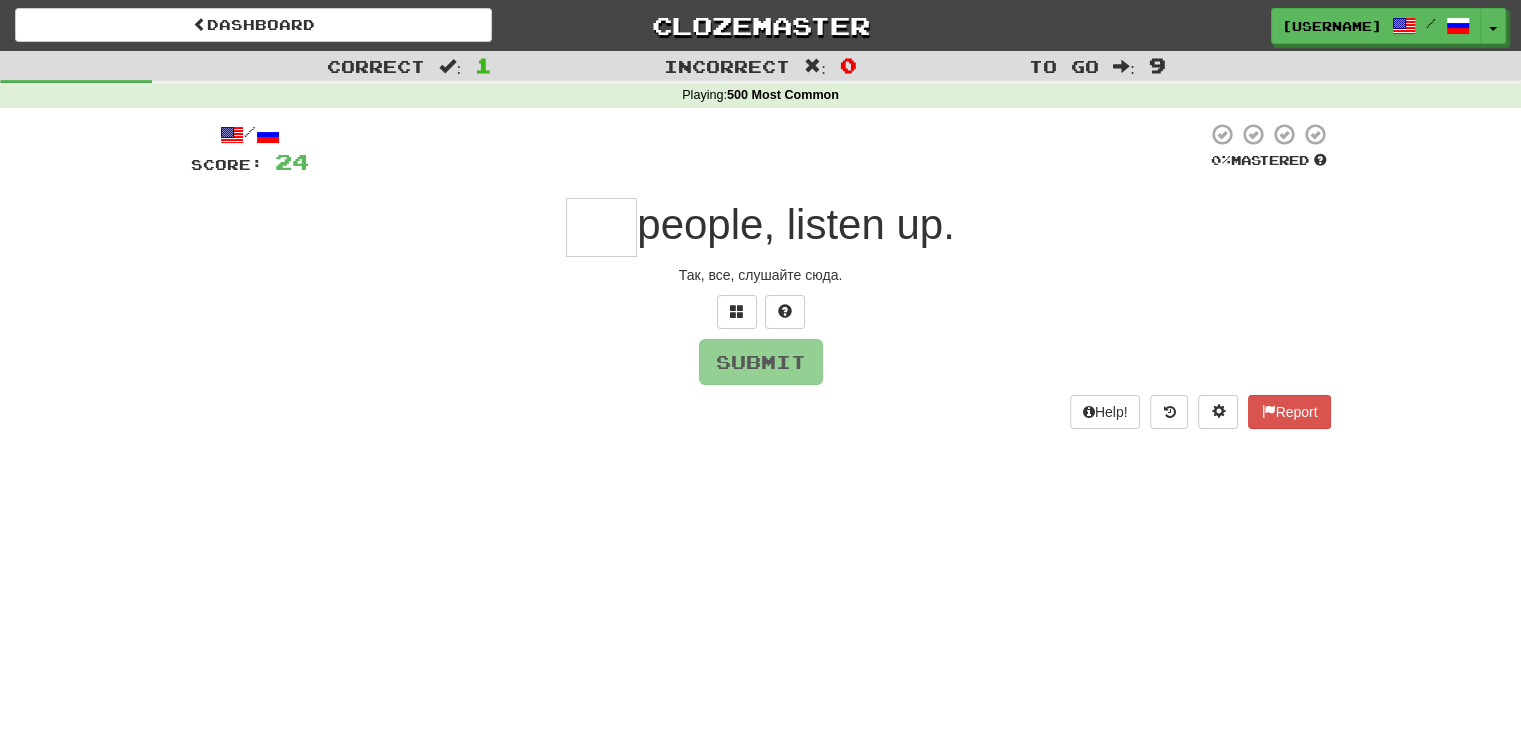 type on "*" 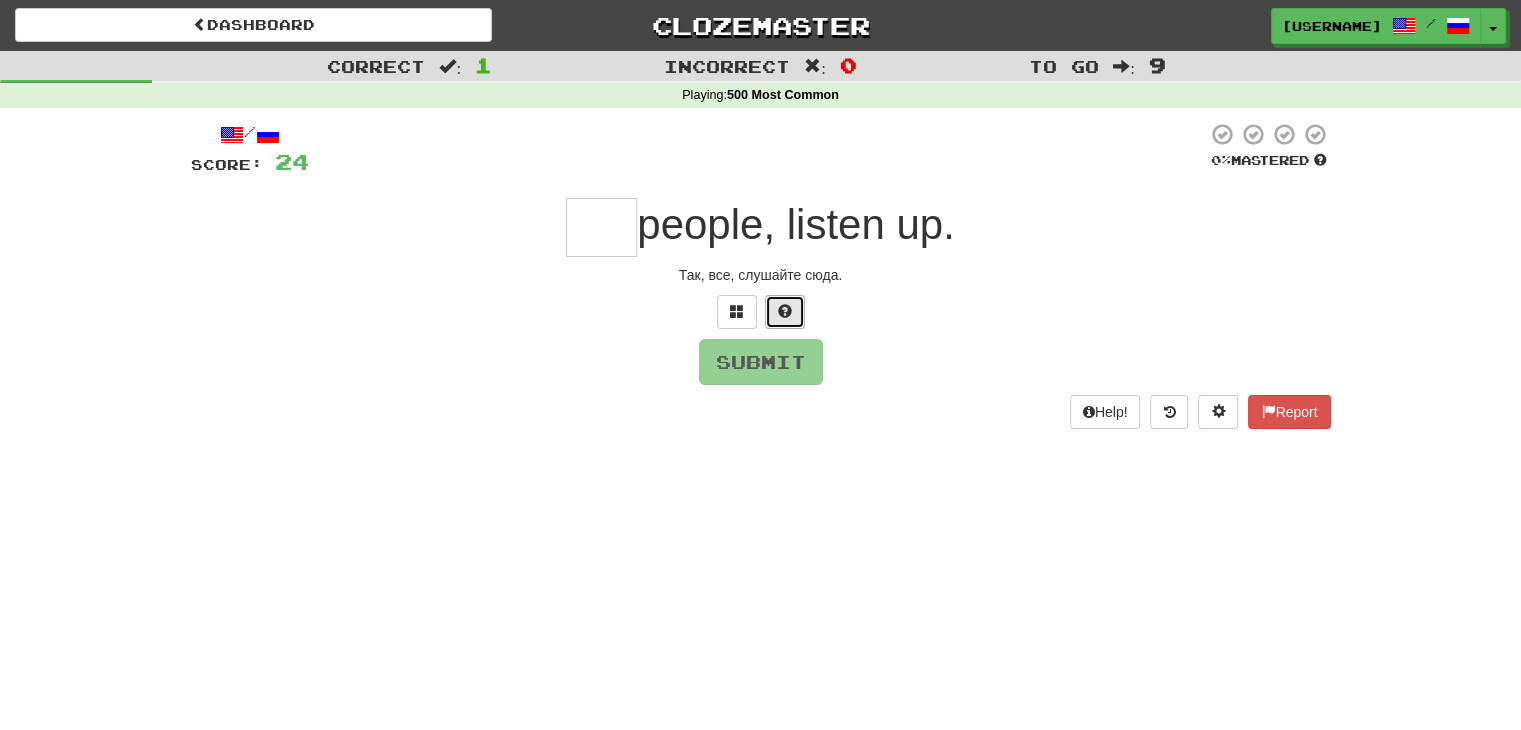 click at bounding box center (785, 311) 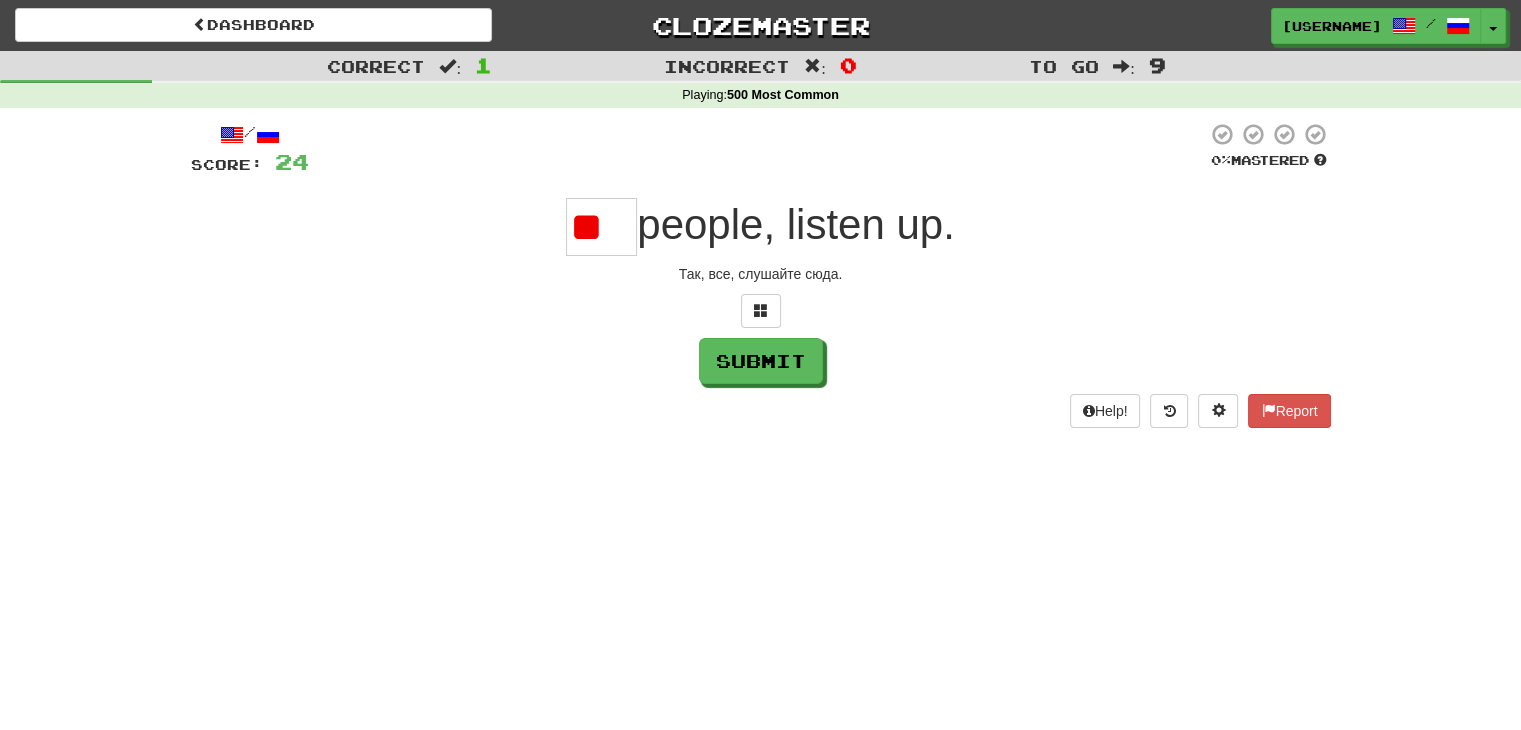 scroll, scrollTop: 0, scrollLeft: 0, axis: both 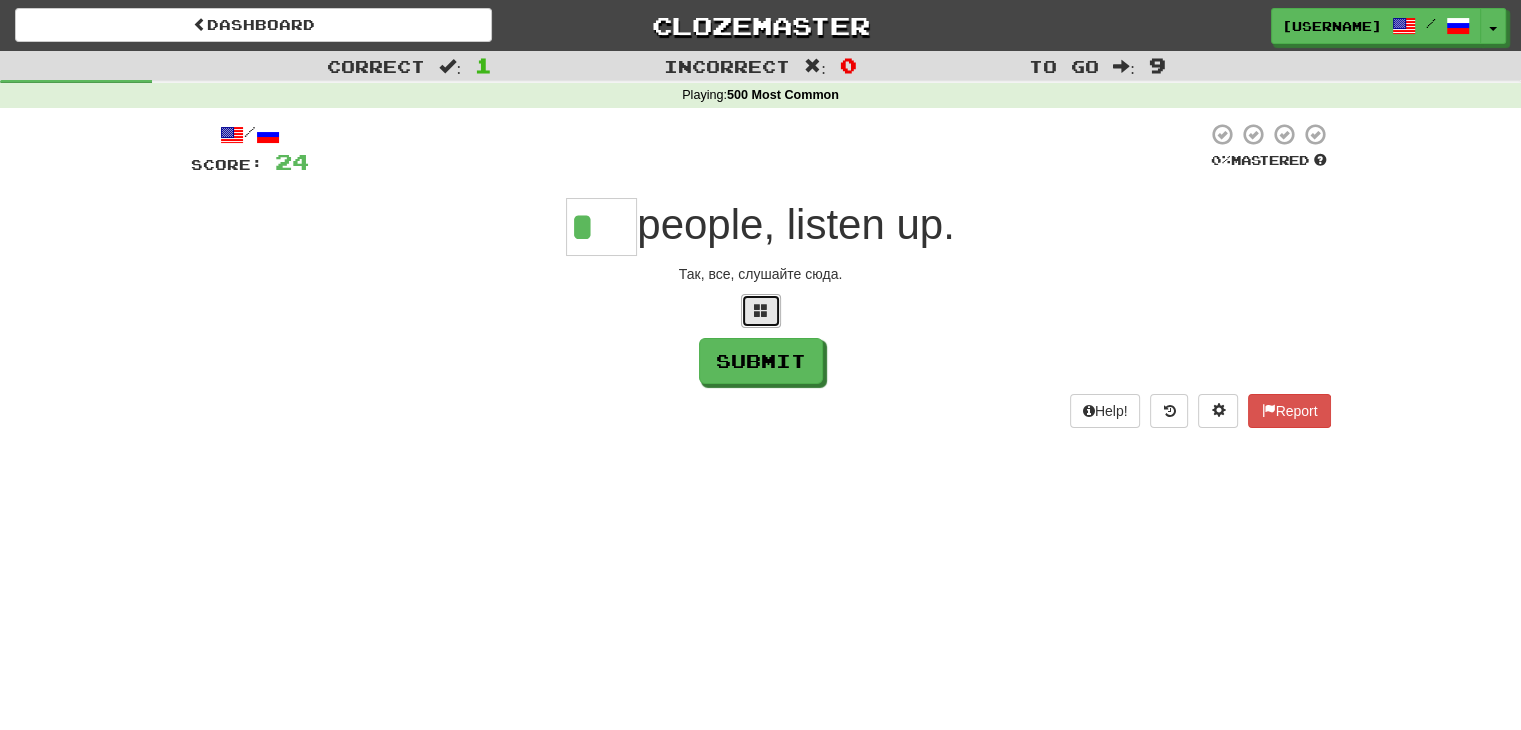 click at bounding box center [761, 311] 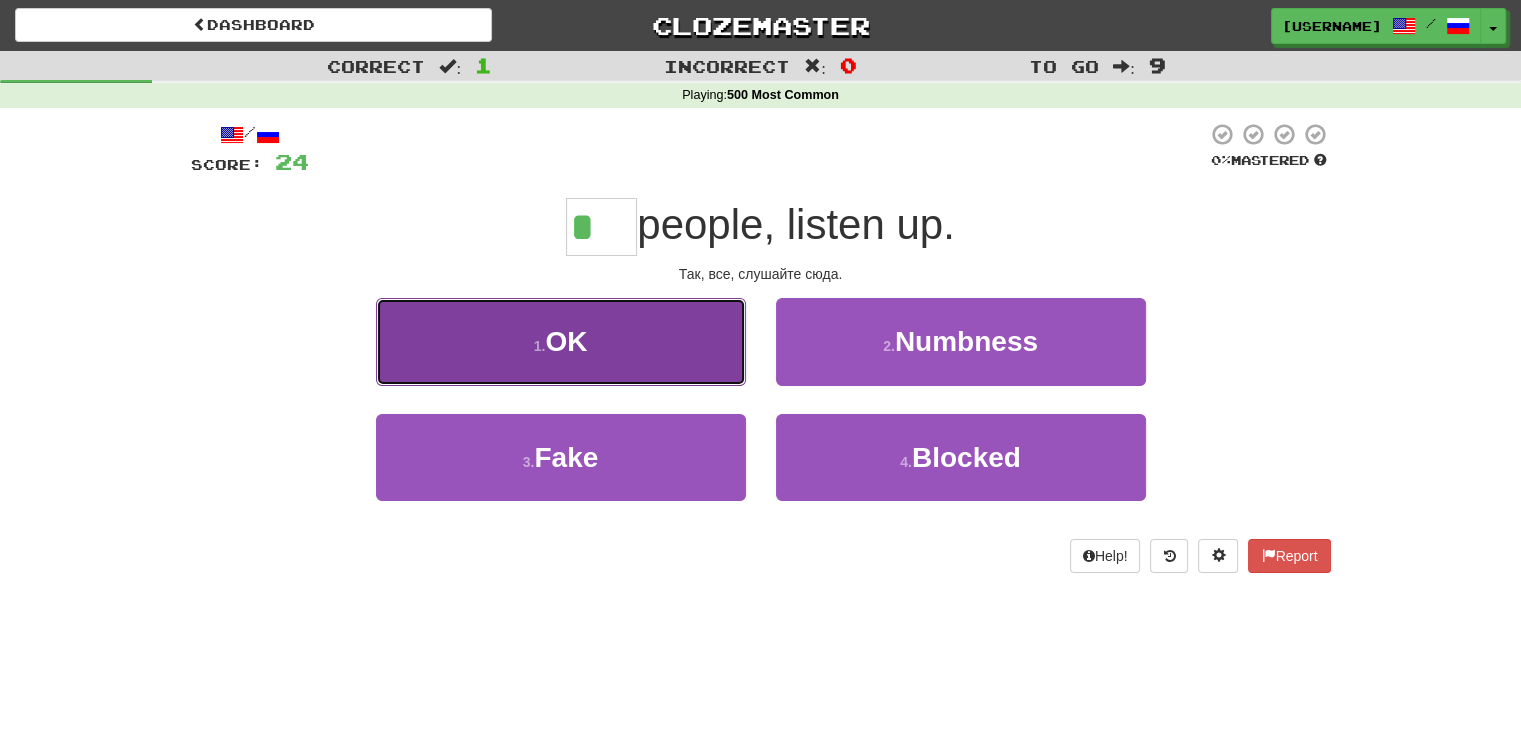 click on "1 .  OK" at bounding box center [561, 341] 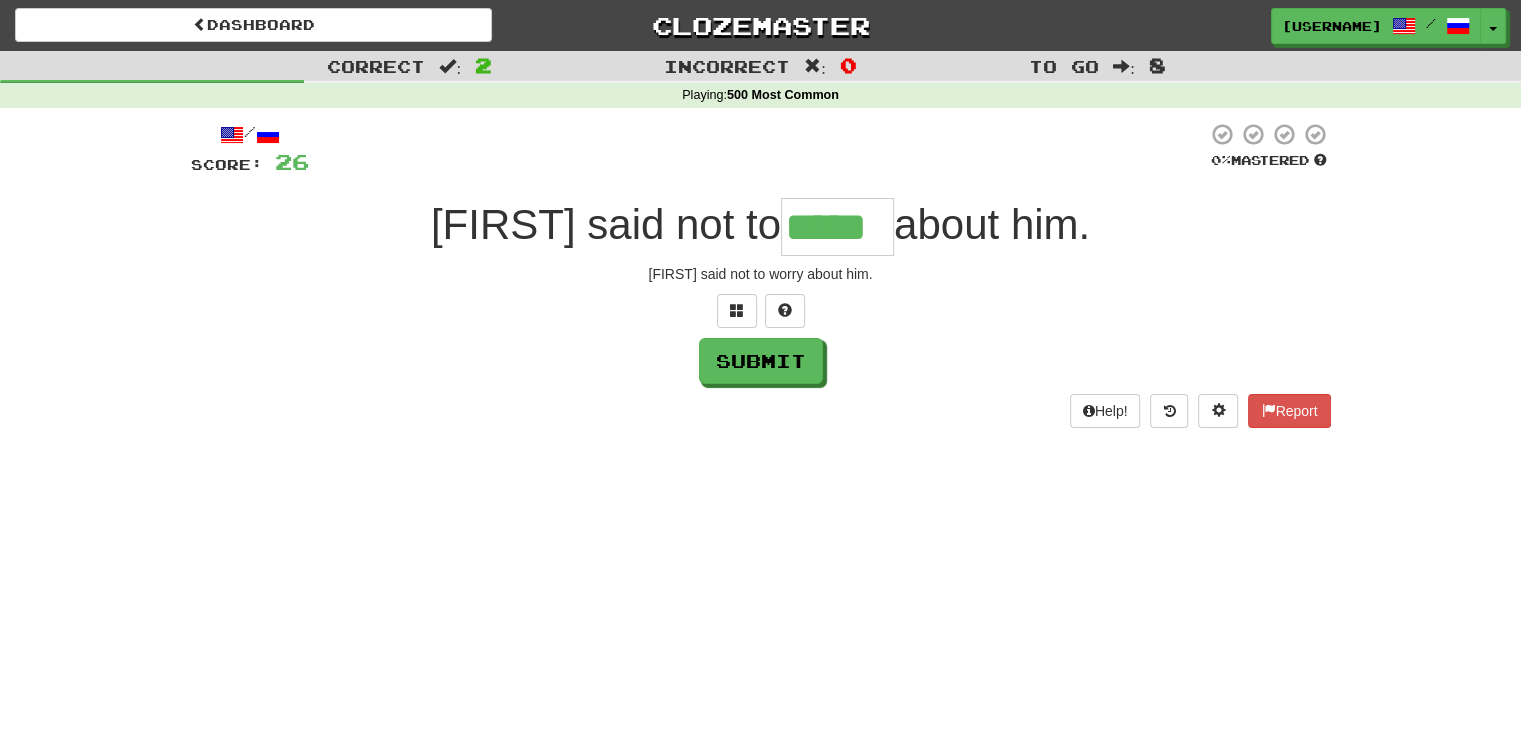 type on "*****" 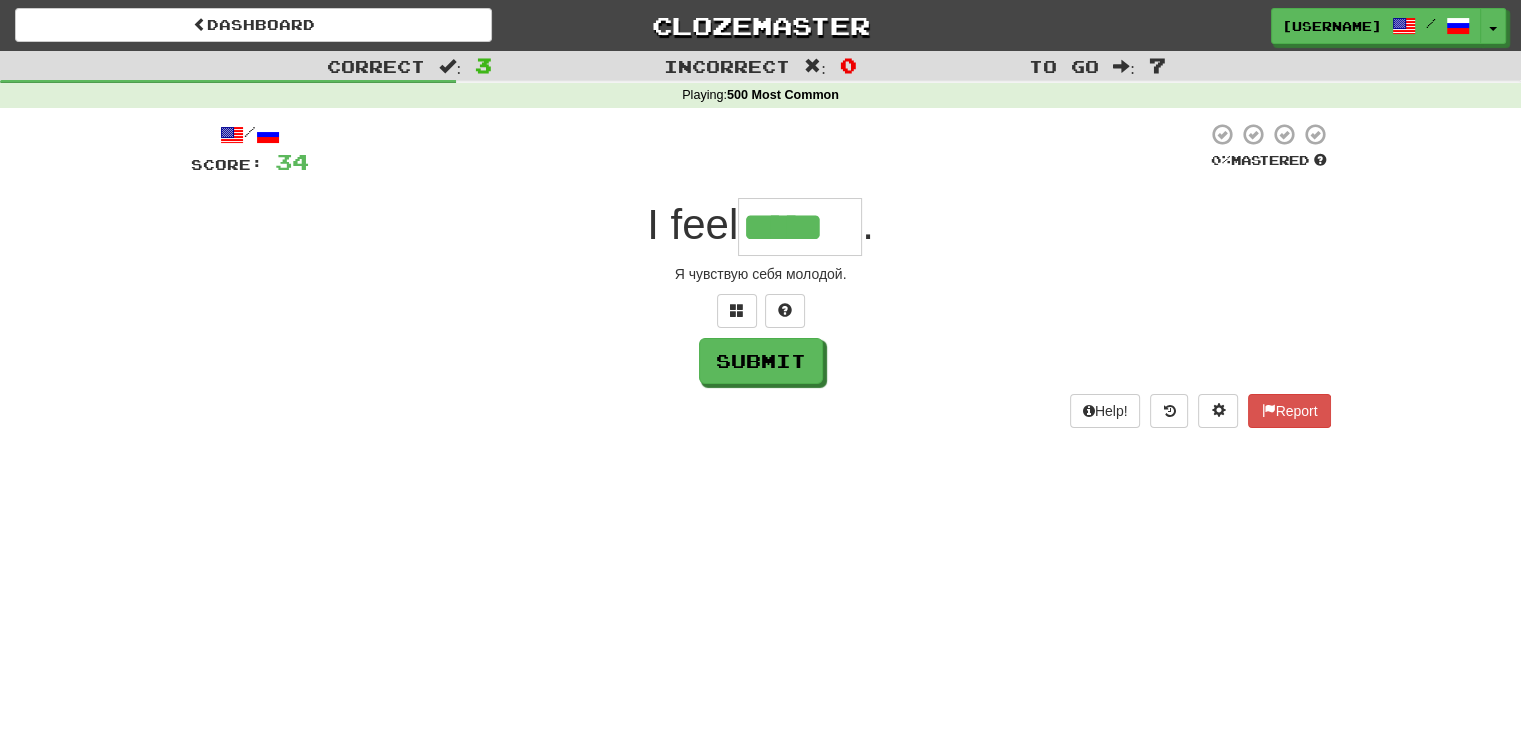 type on "*****" 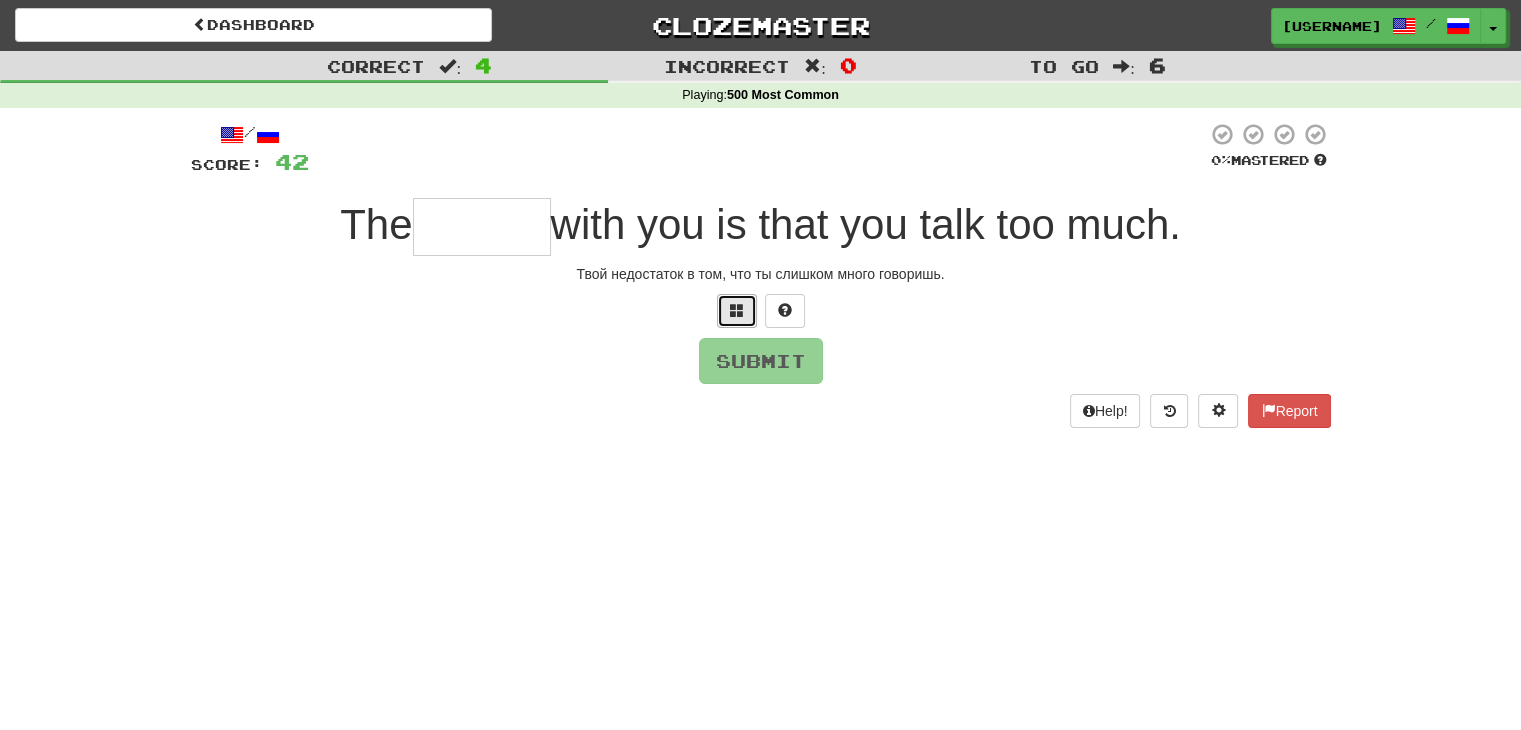 click at bounding box center [737, 311] 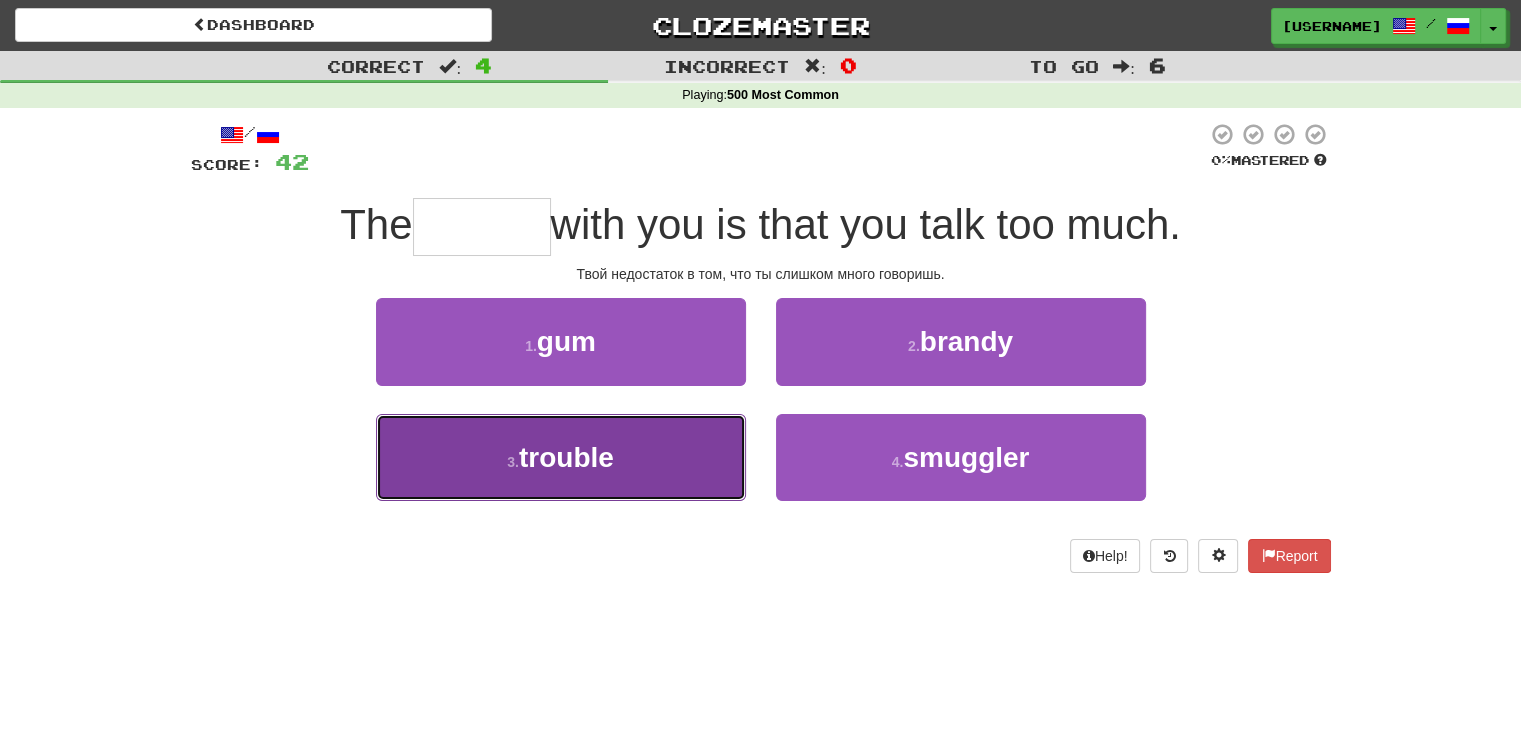 click on "3 .  trouble" at bounding box center [561, 457] 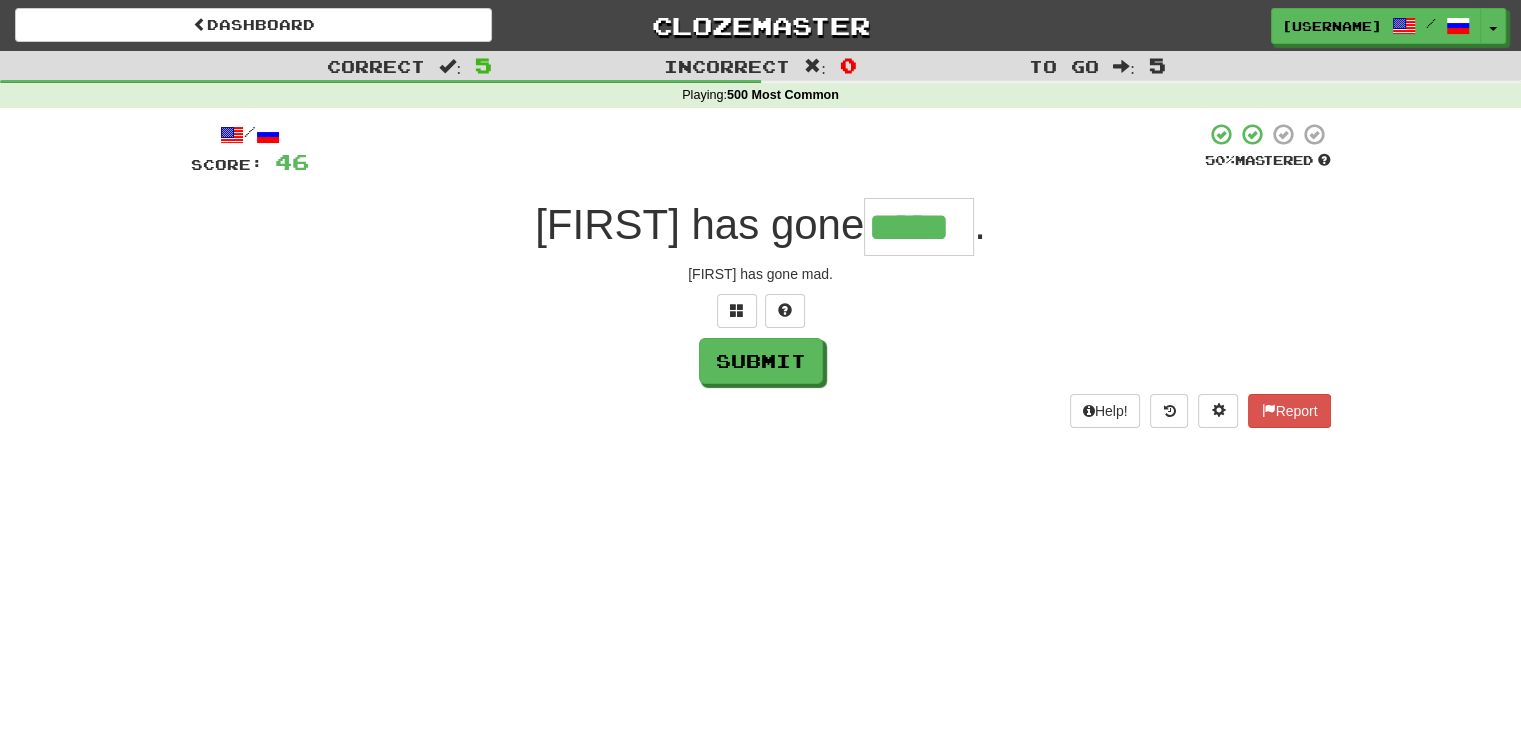 type on "*****" 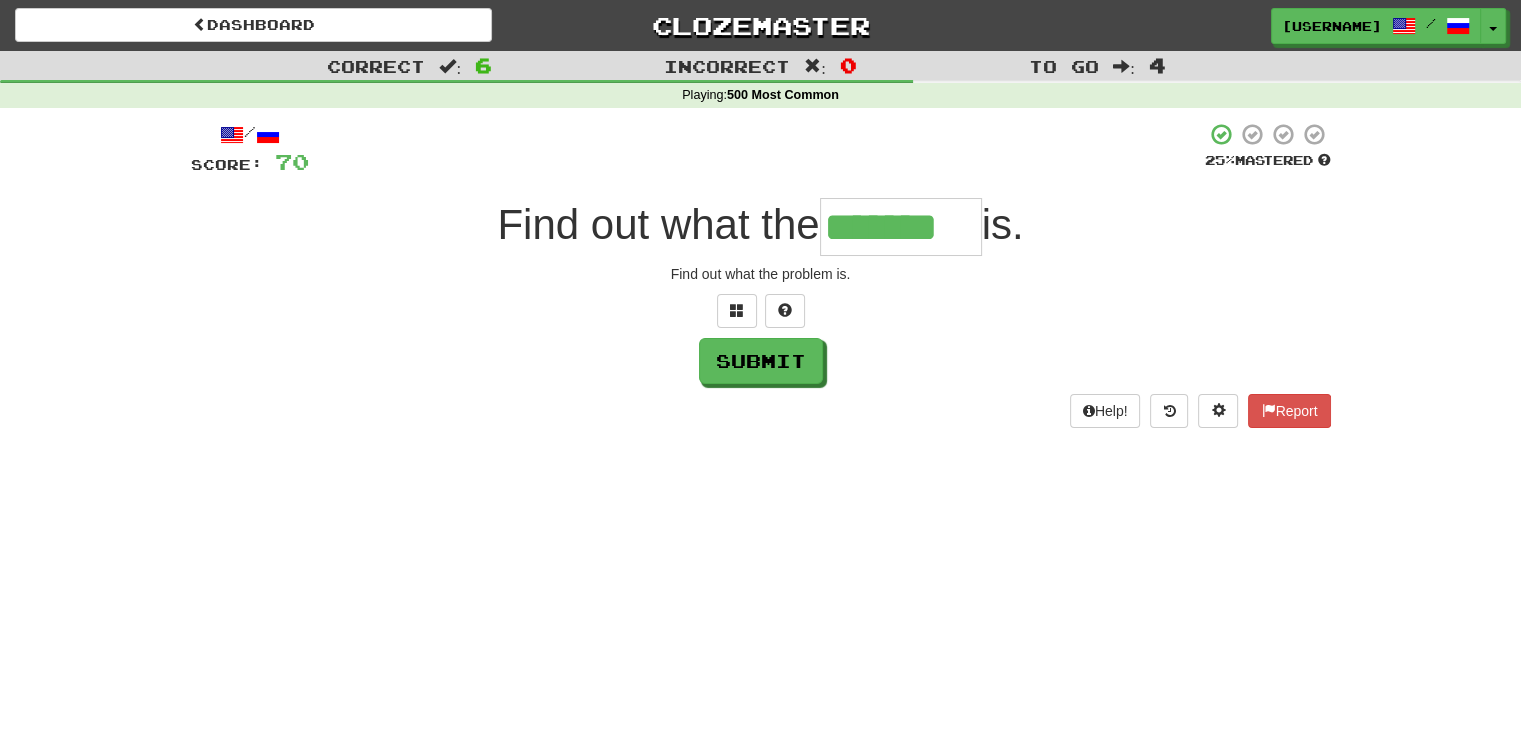 type on "*******" 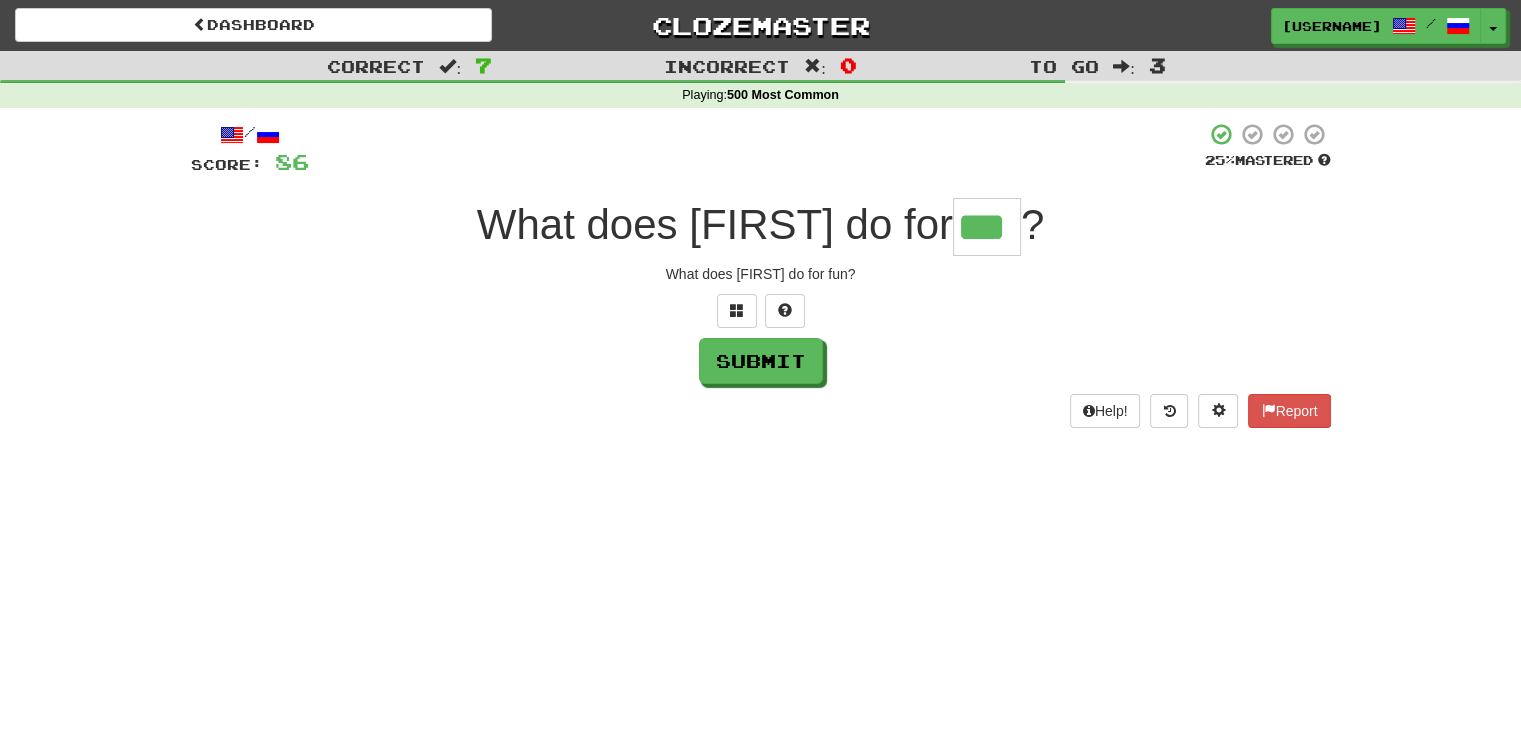 type on "***" 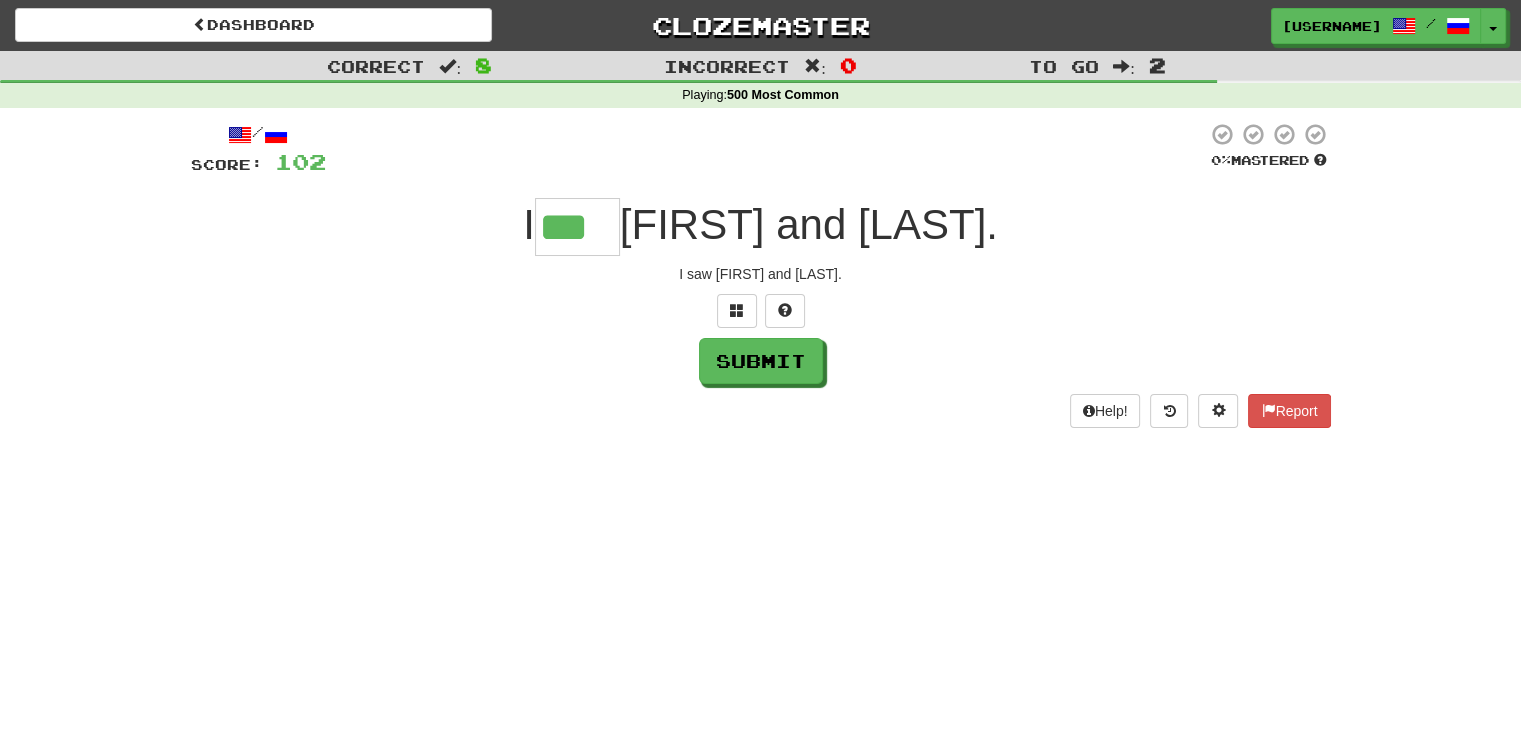 type on "***" 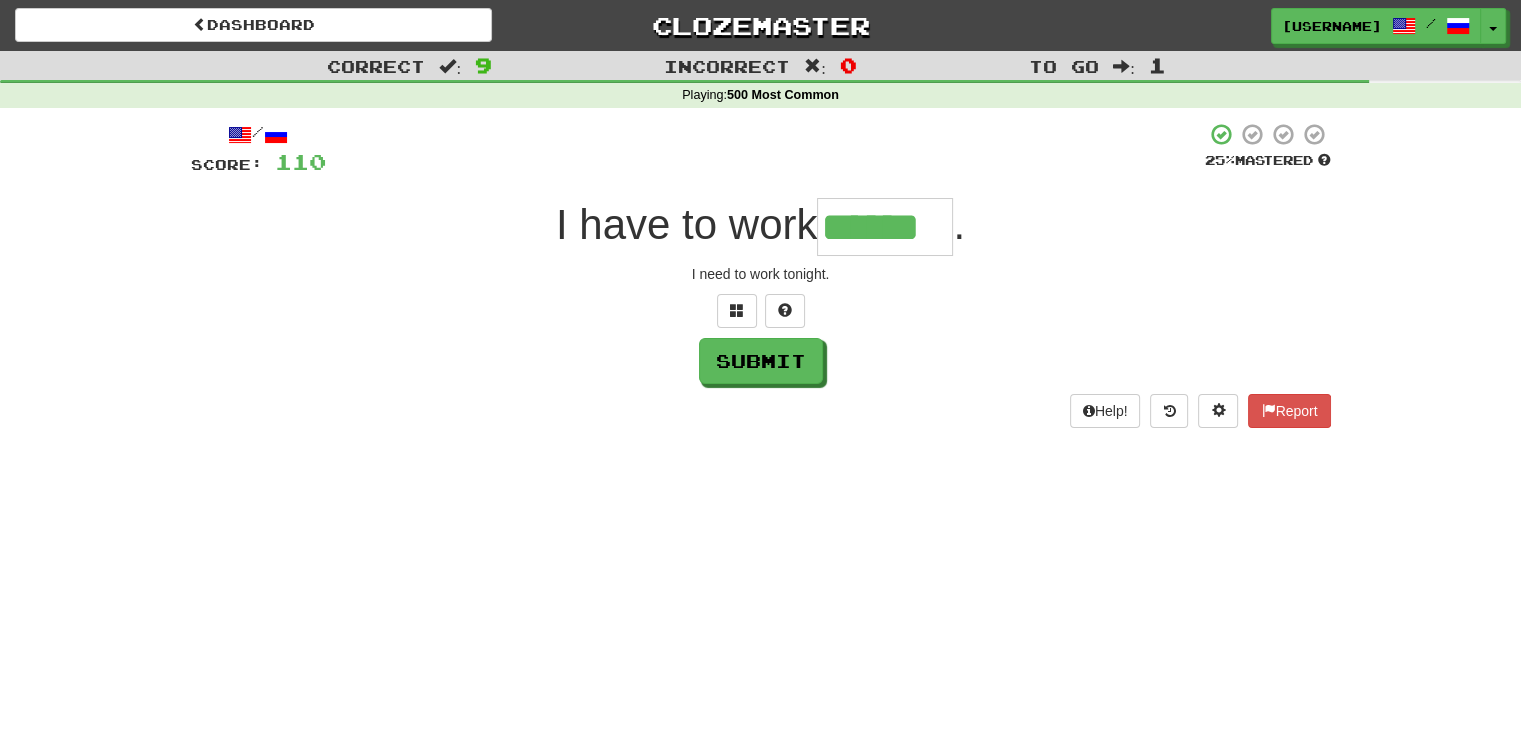 type on "*******" 